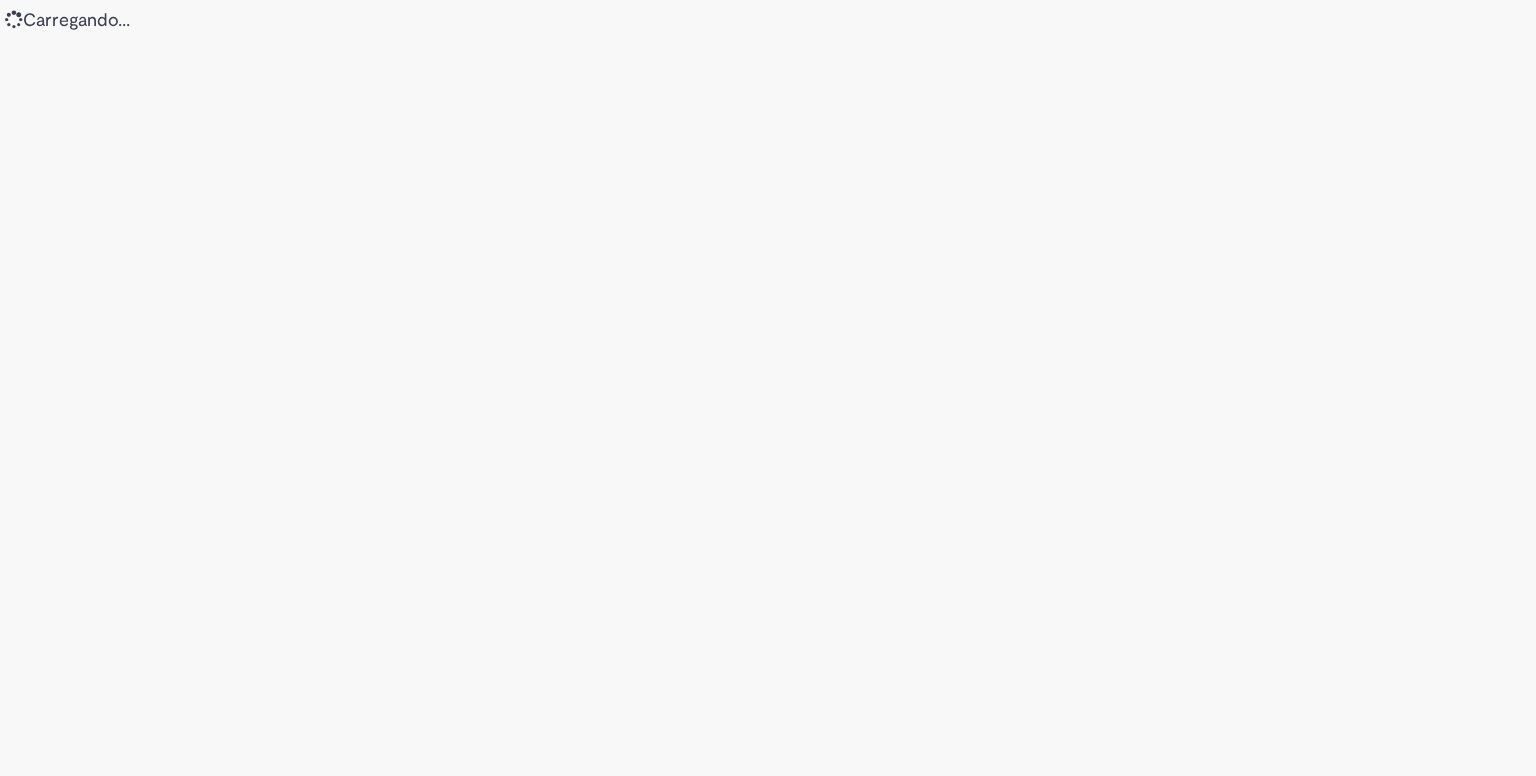 scroll, scrollTop: 0, scrollLeft: 0, axis: both 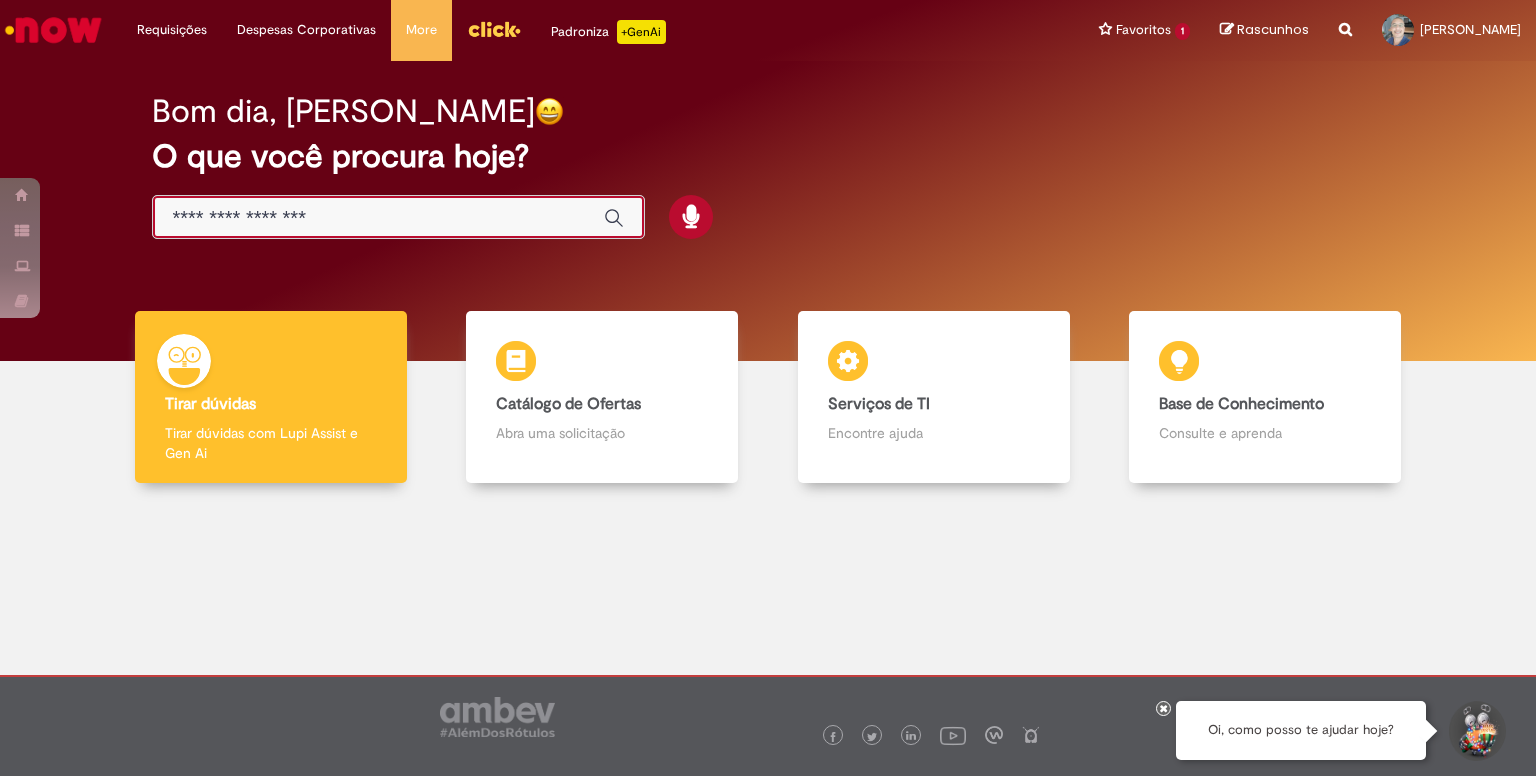 click at bounding box center (378, 218) 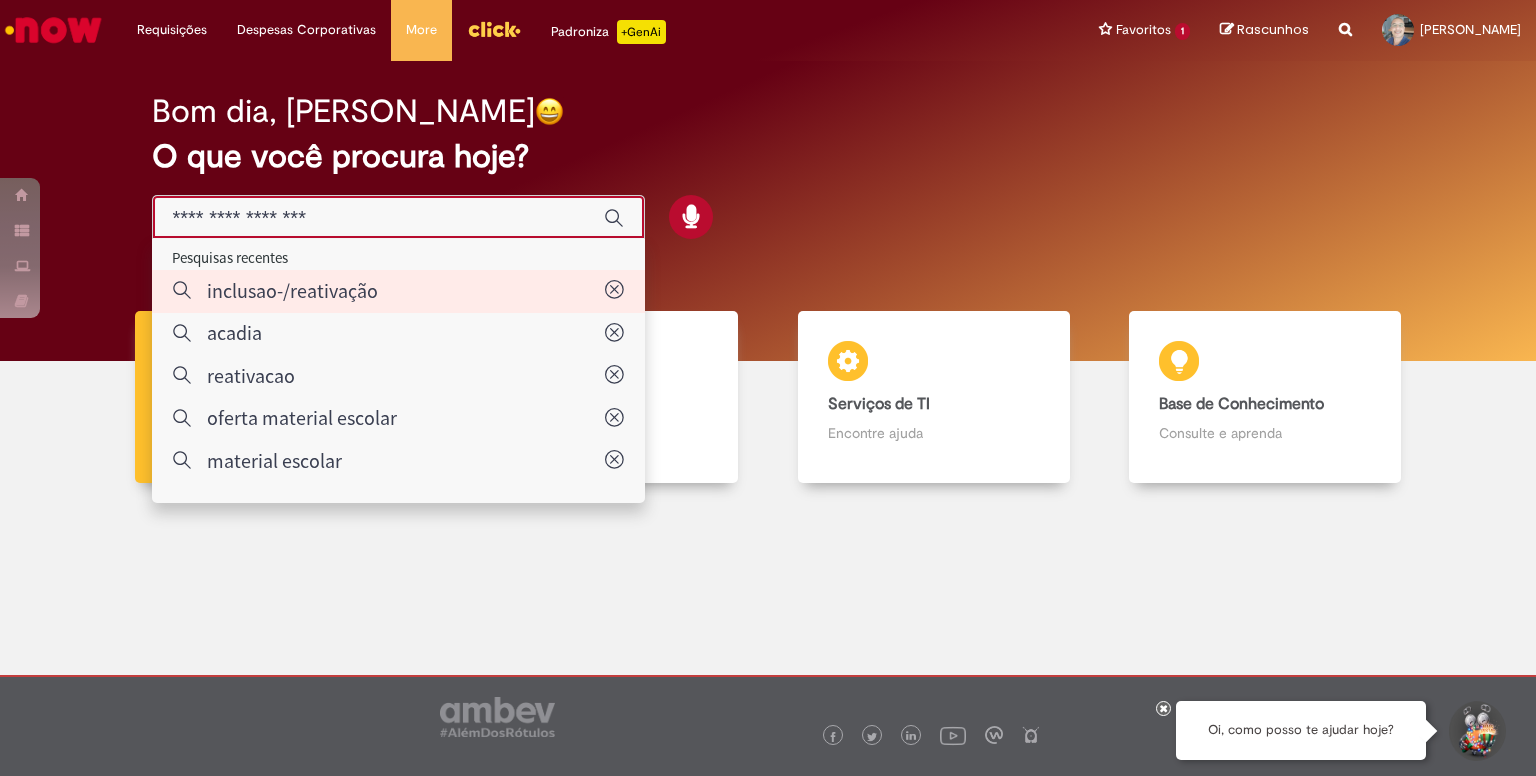 type on "**********" 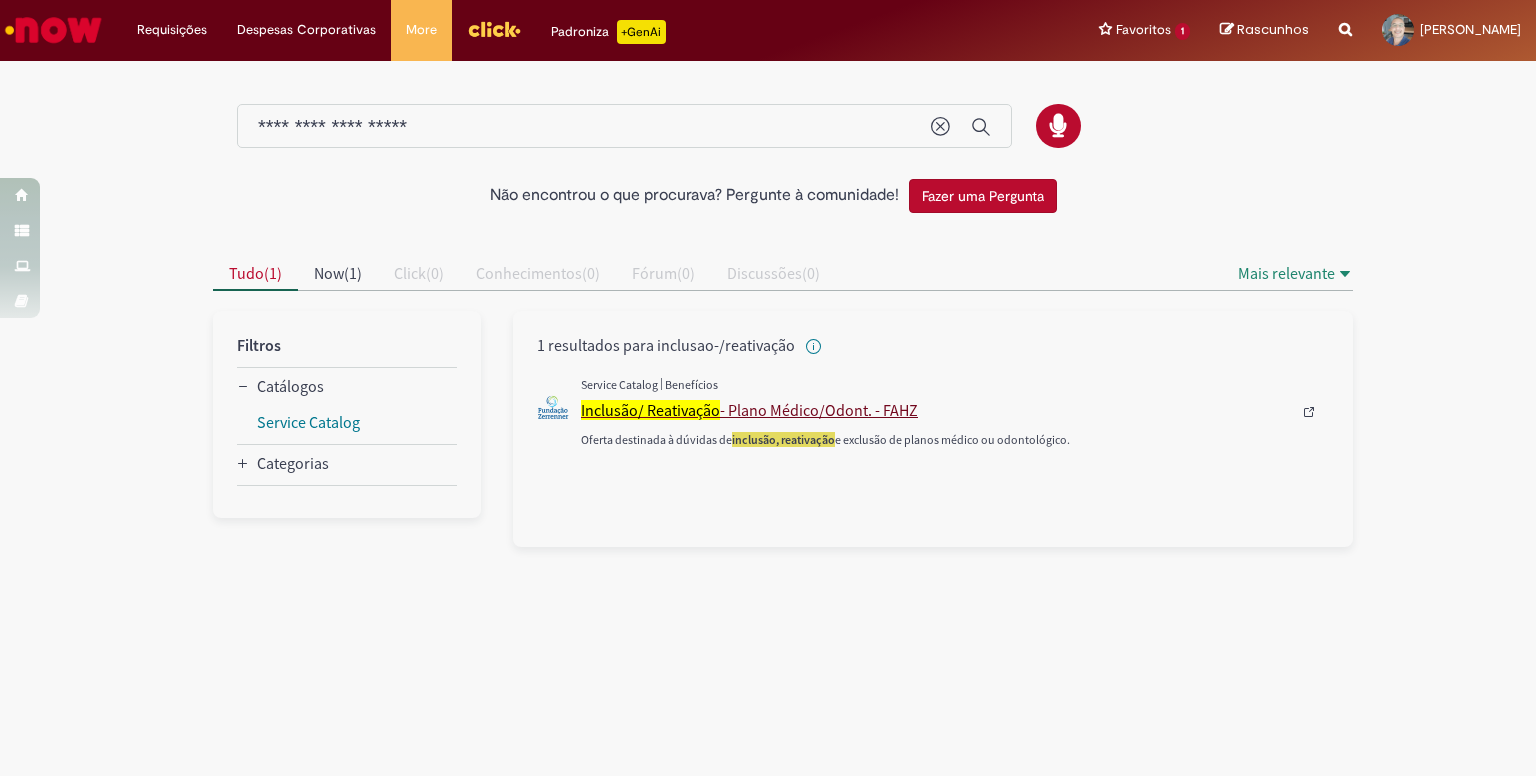 click on "Inclusão/ Reativação" at bounding box center (650, 410) 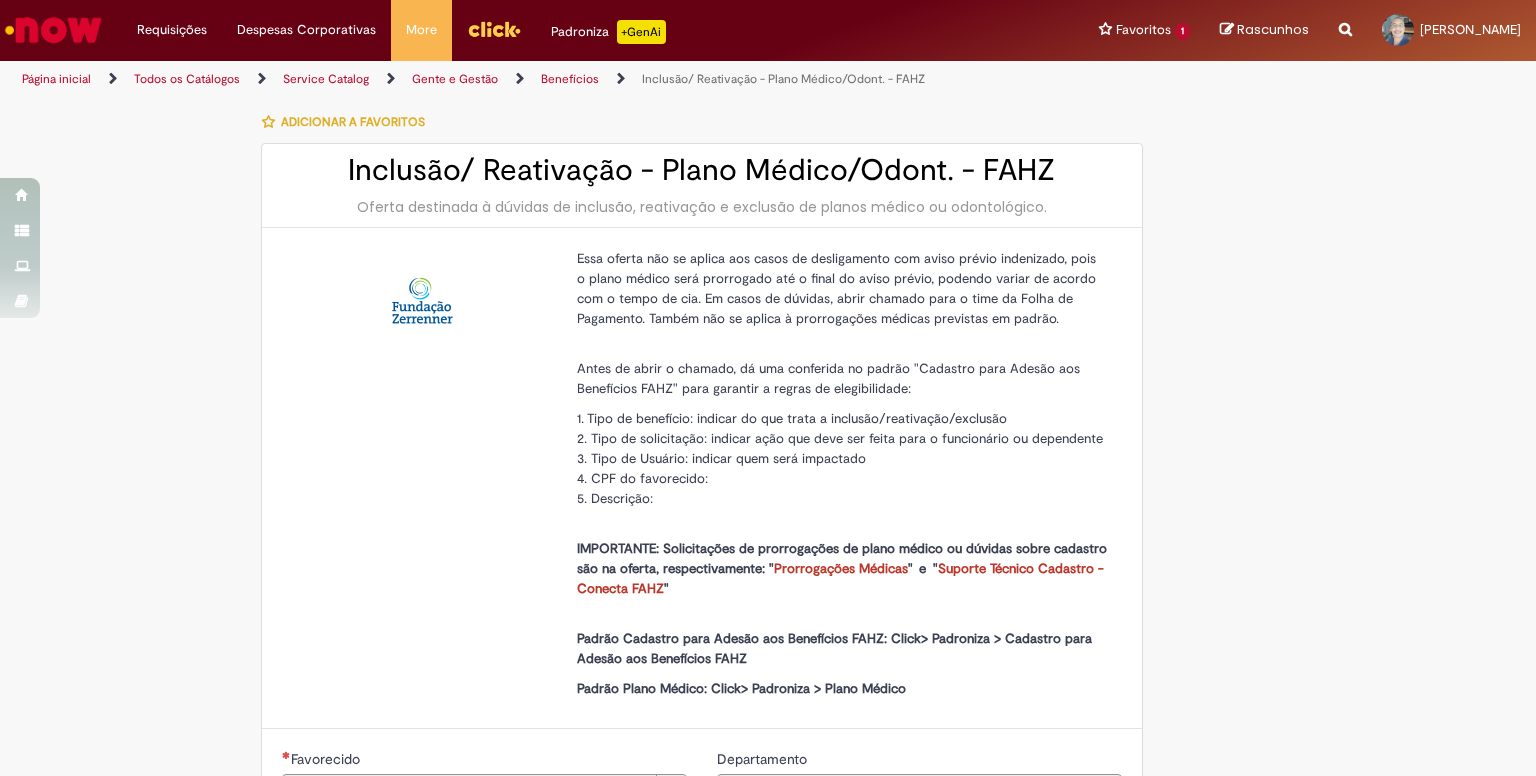 type on "********" 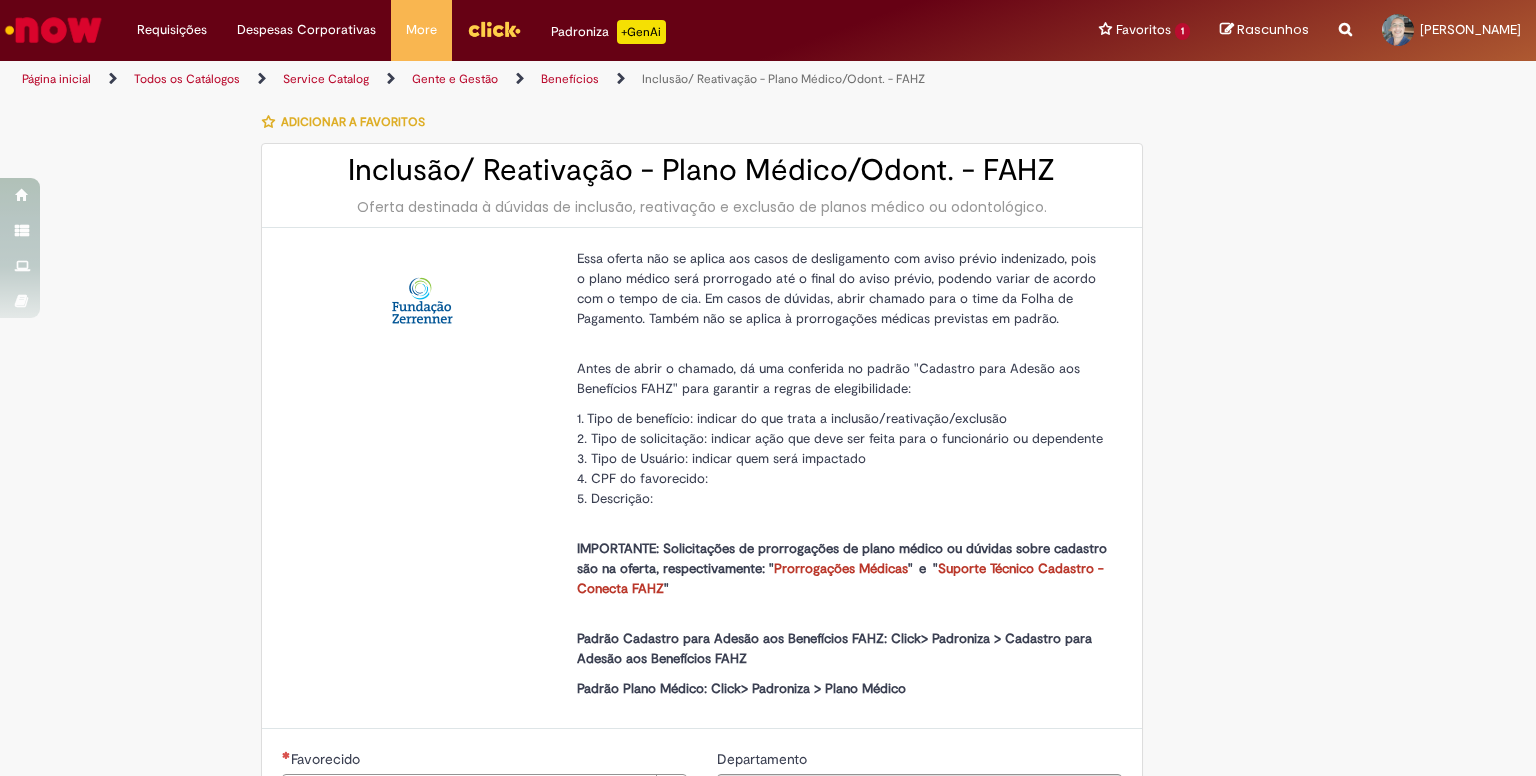 type on "**********" 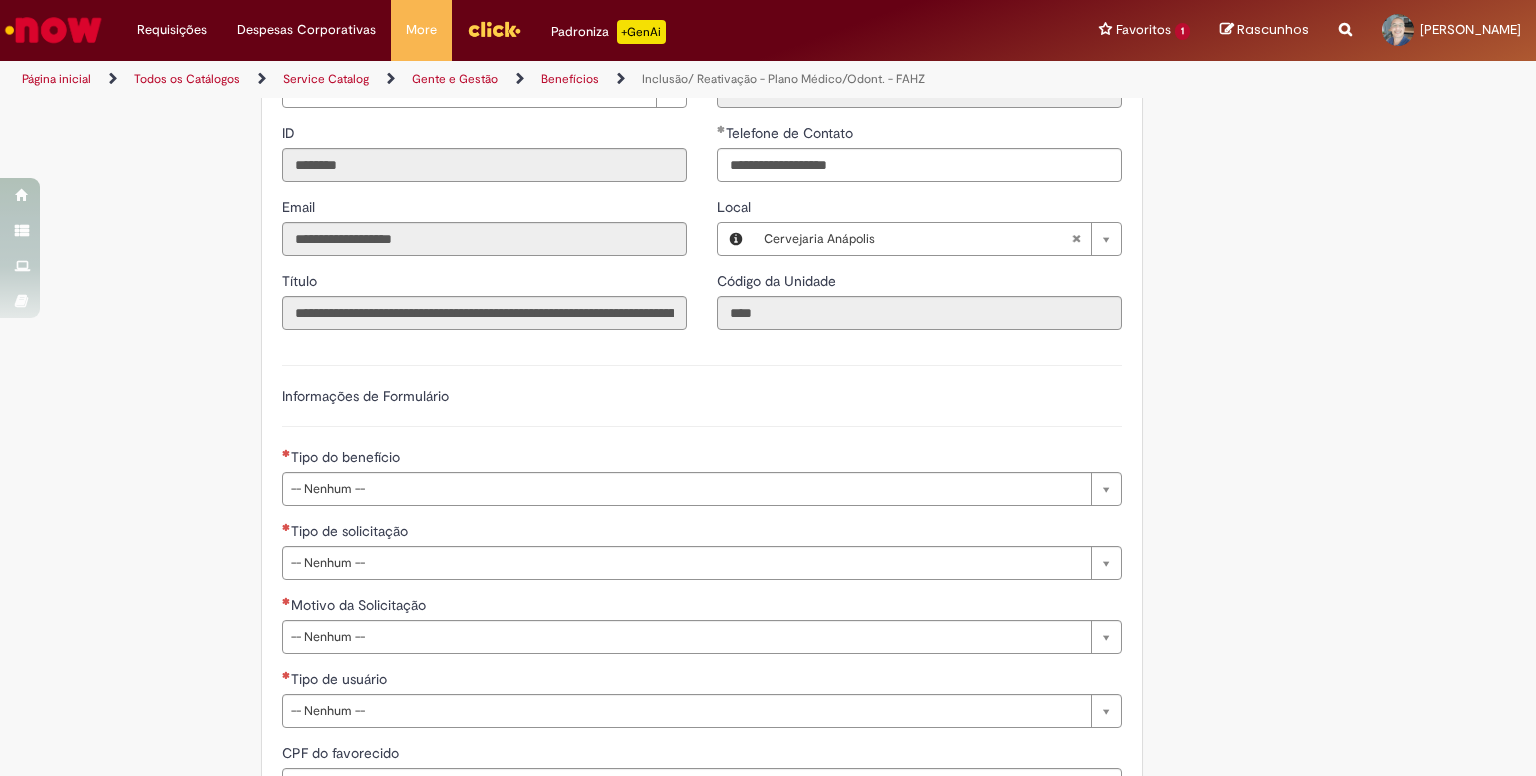 scroll, scrollTop: 800, scrollLeft: 0, axis: vertical 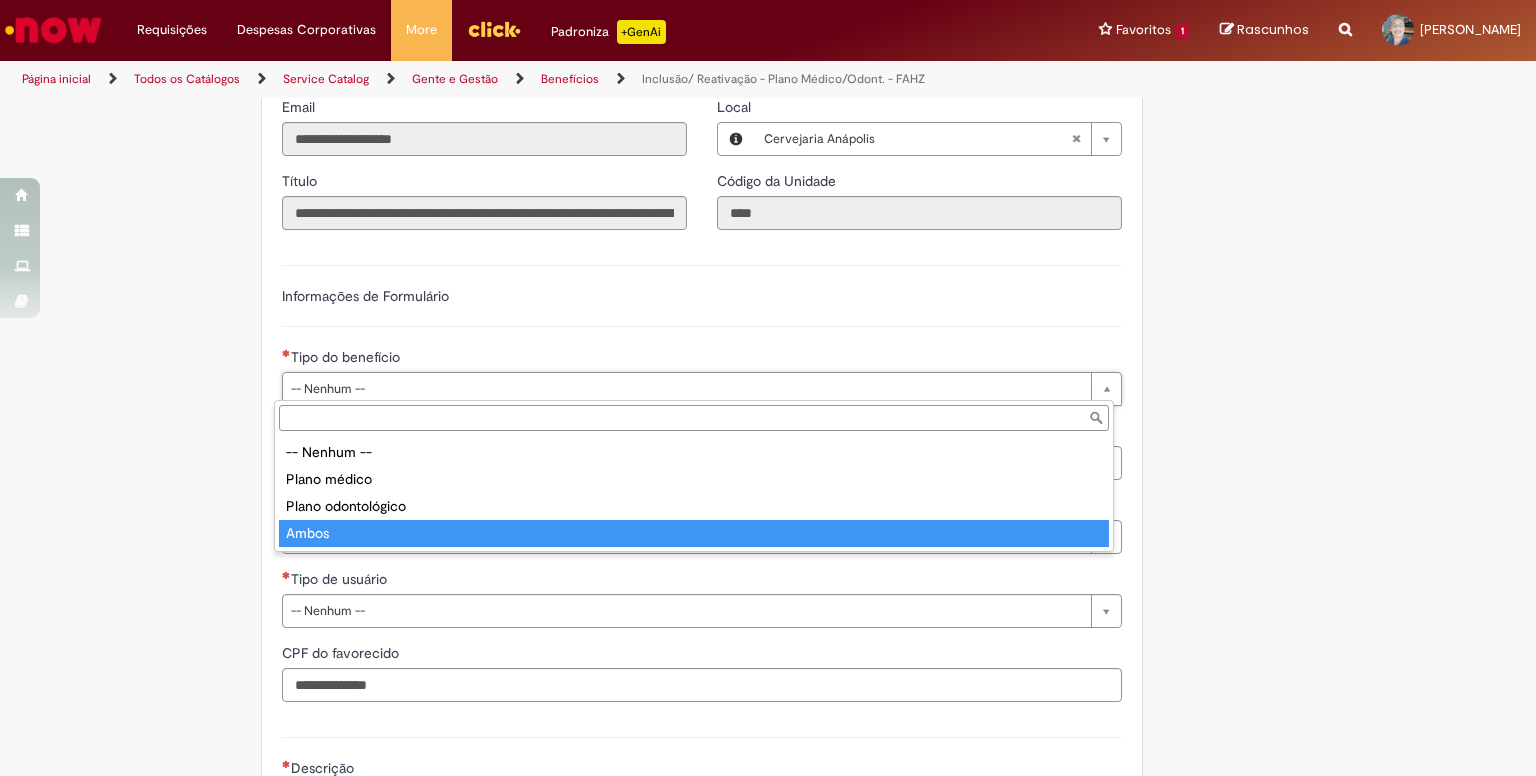 type on "*****" 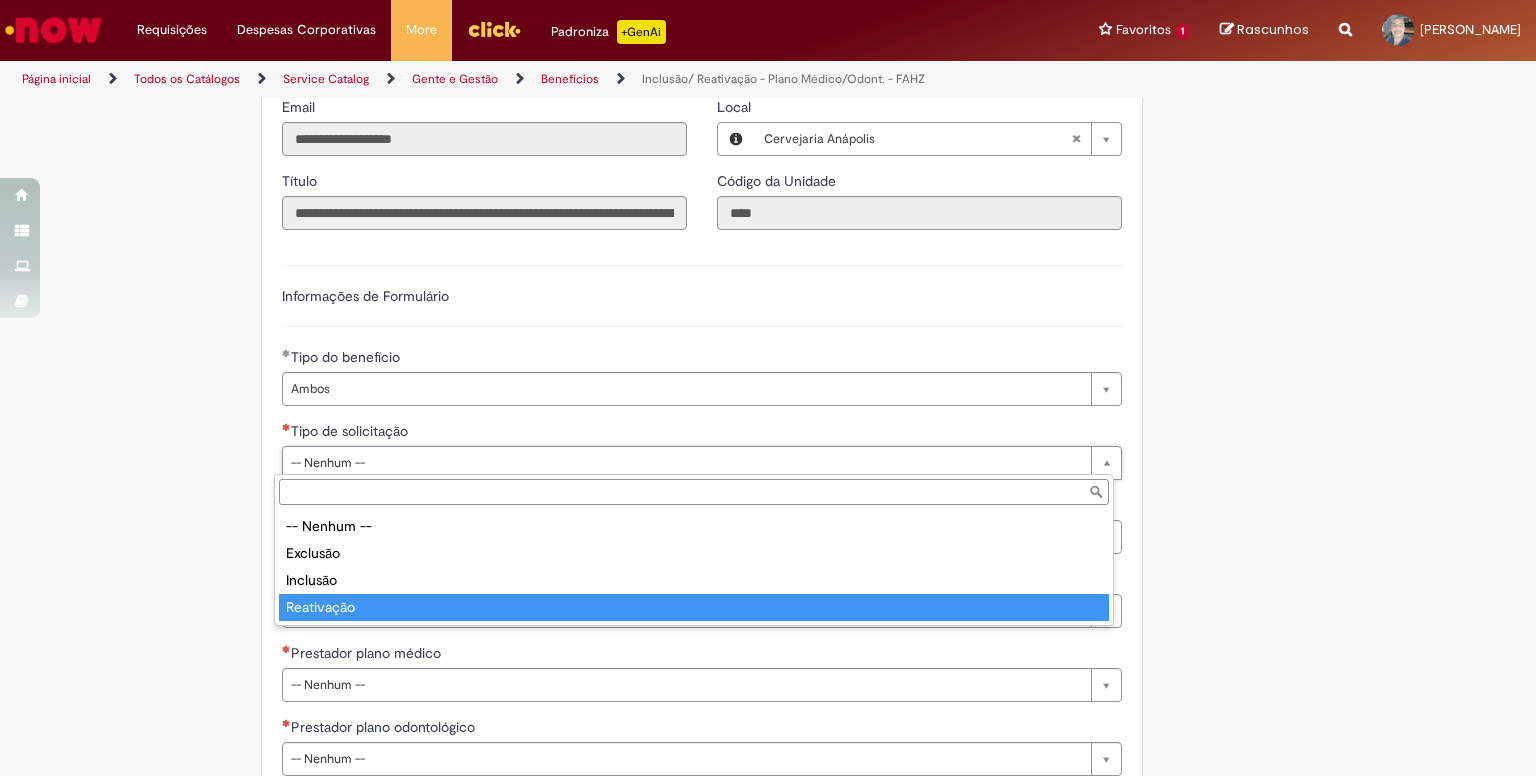 type on "**********" 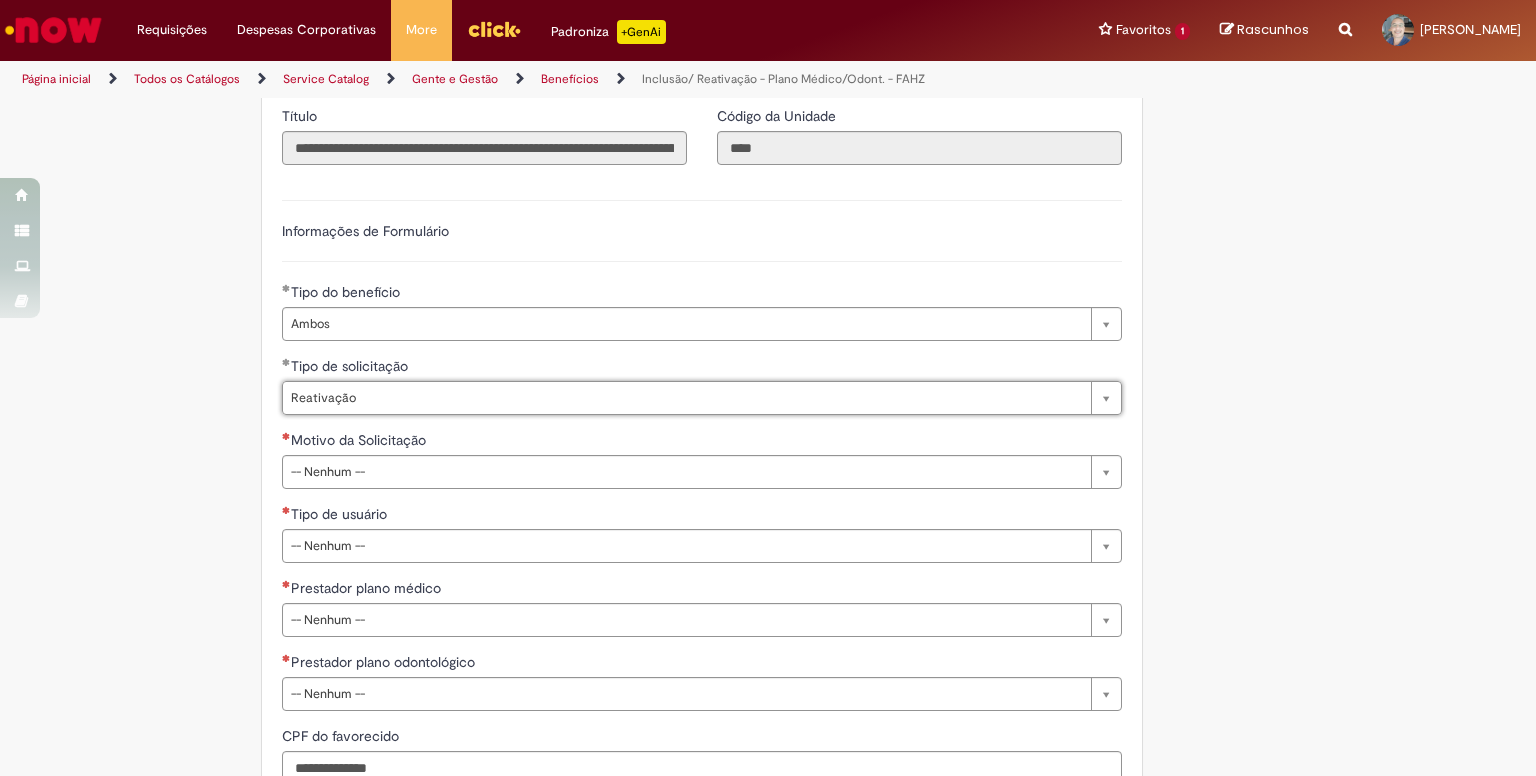 scroll, scrollTop: 1000, scrollLeft: 0, axis: vertical 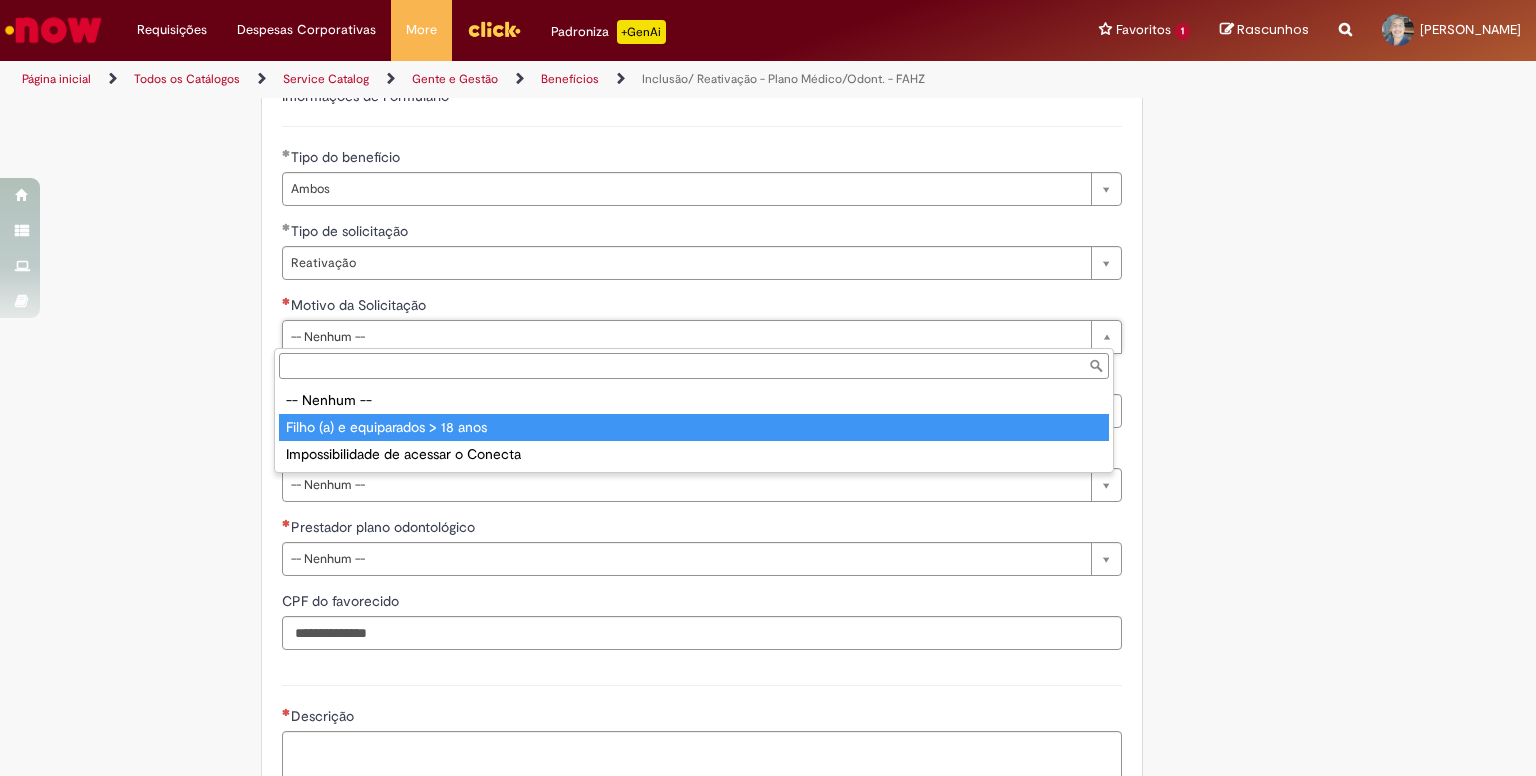 type on "**********" 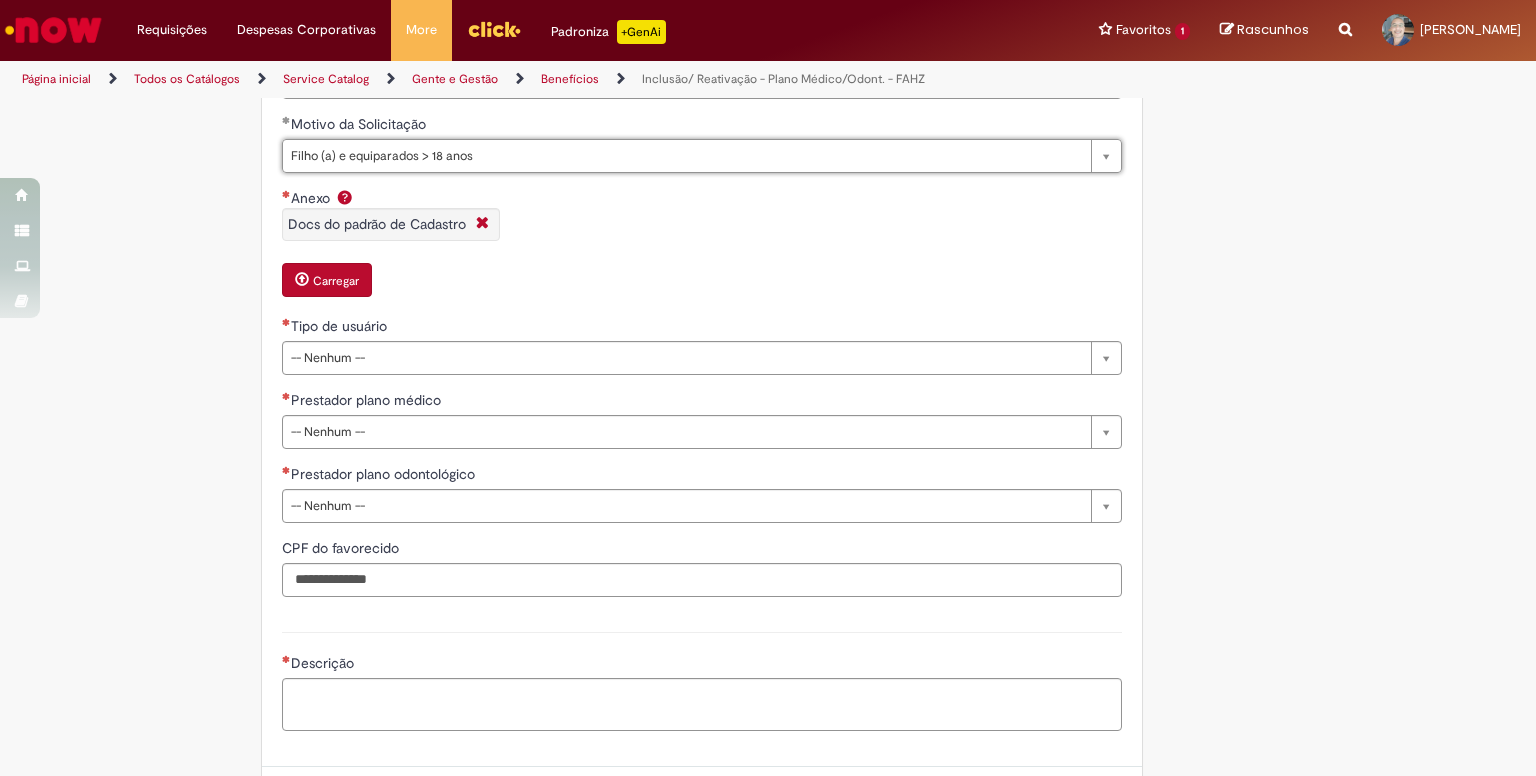 scroll, scrollTop: 1200, scrollLeft: 0, axis: vertical 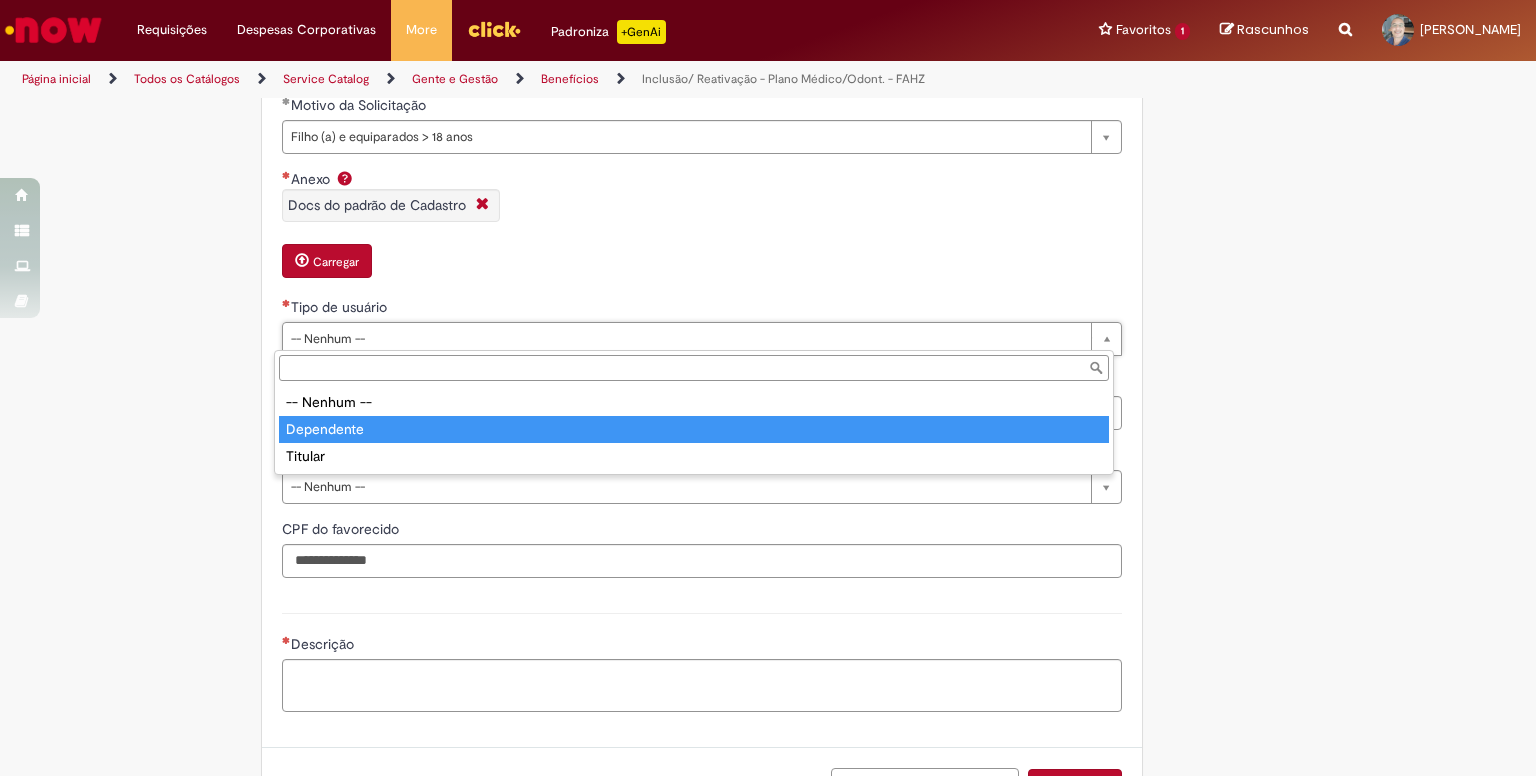 type on "**********" 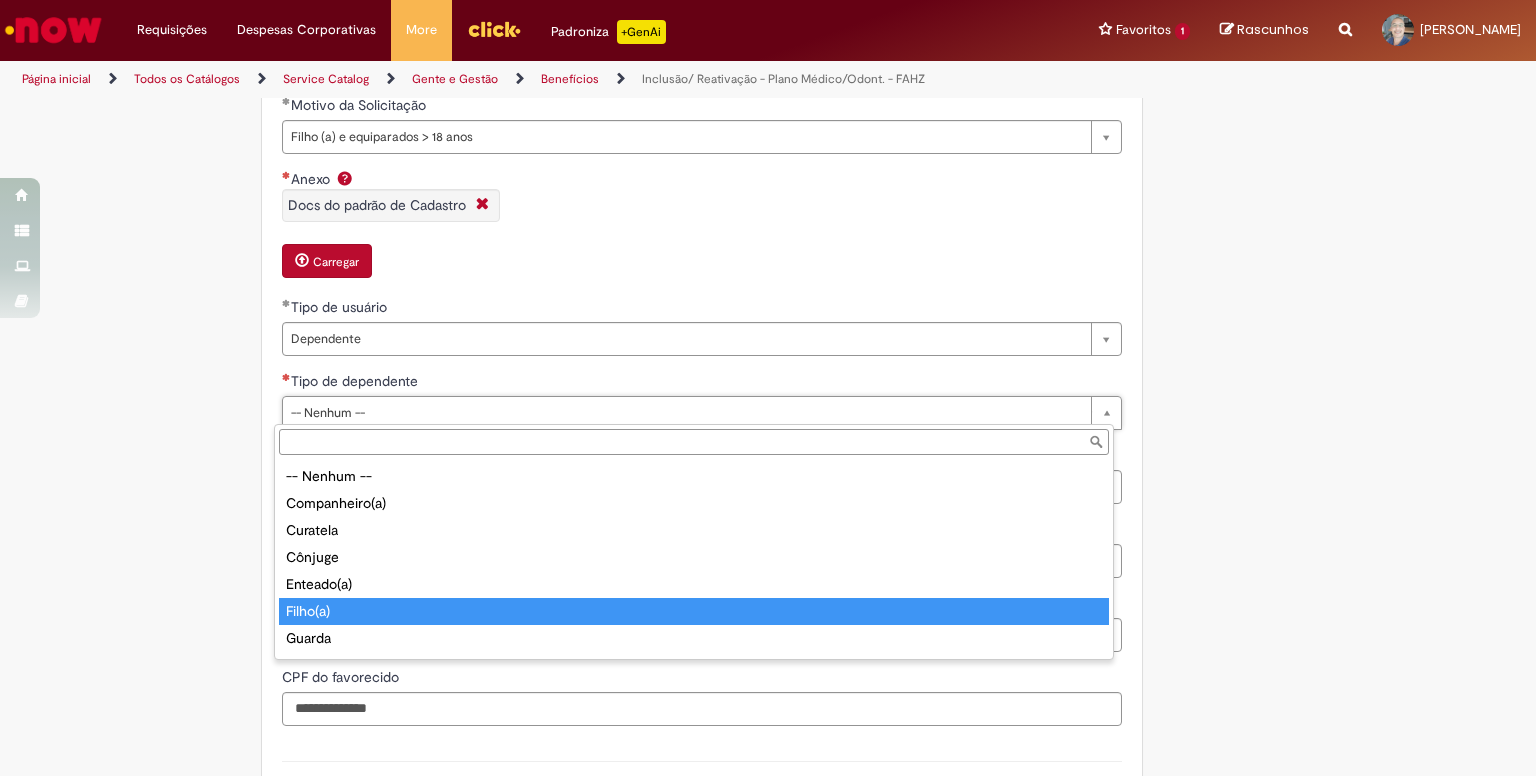 type on "********" 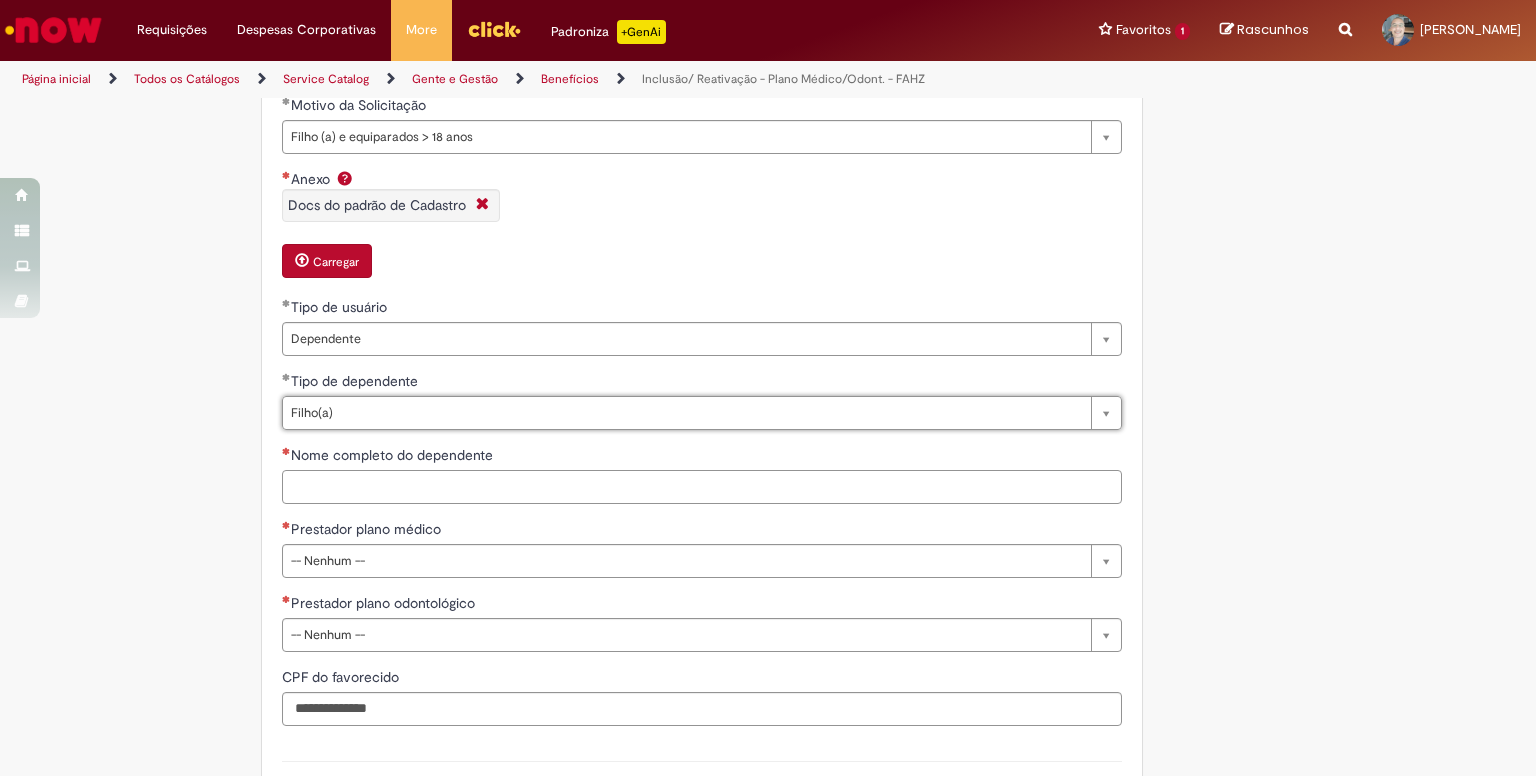 click on "Nome completo do dependente" at bounding box center [702, 487] 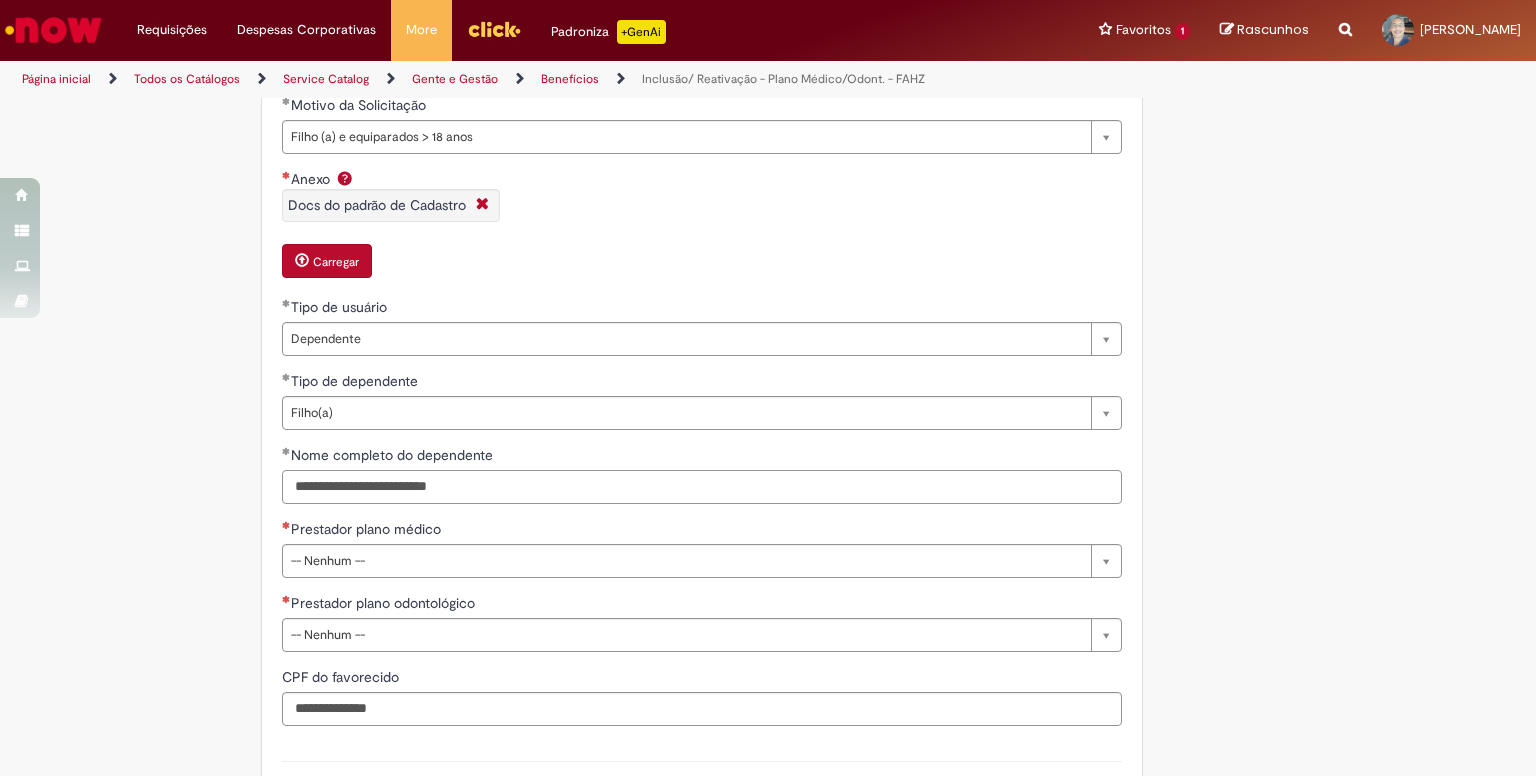 scroll, scrollTop: 1300, scrollLeft: 0, axis: vertical 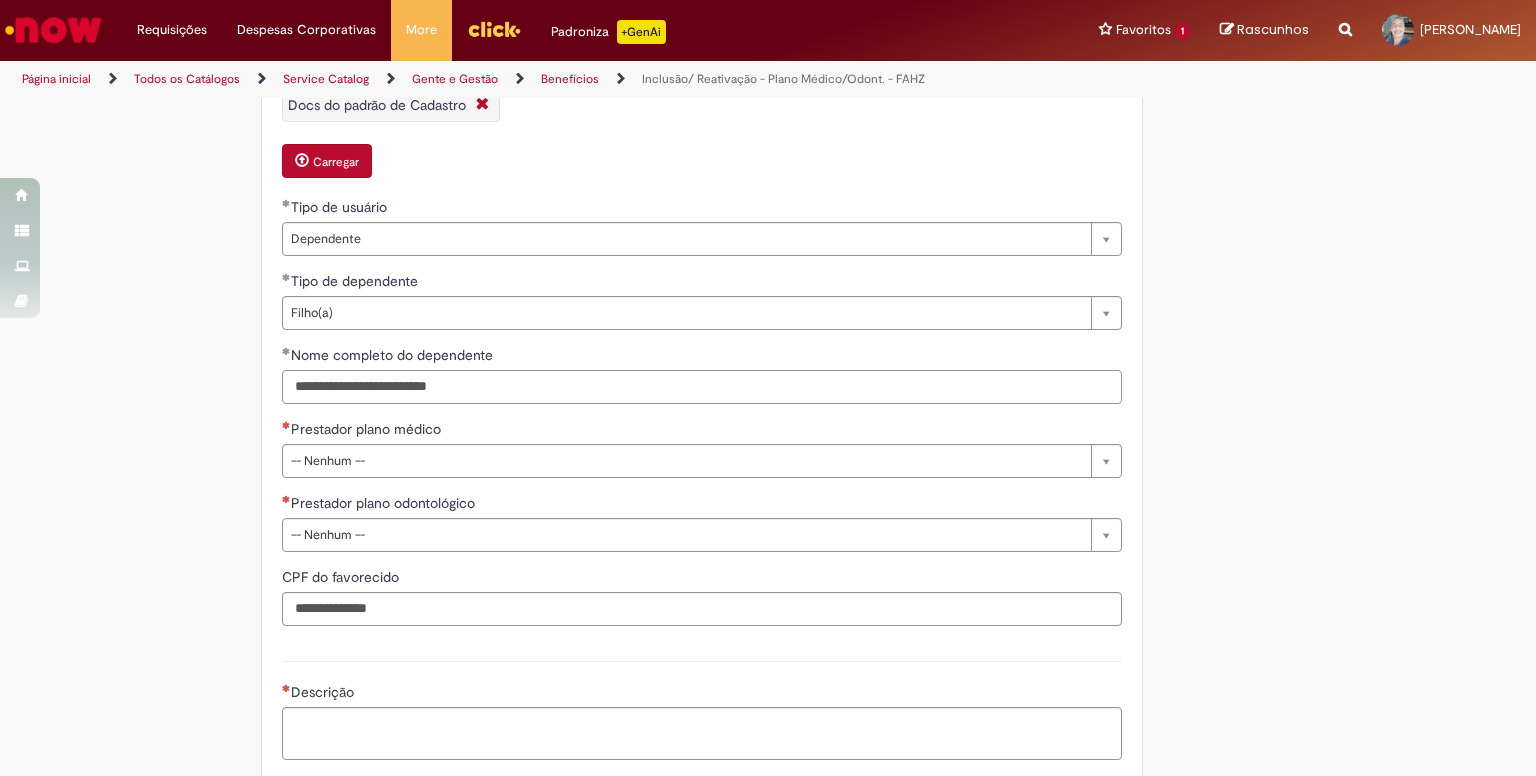 type on "**********" 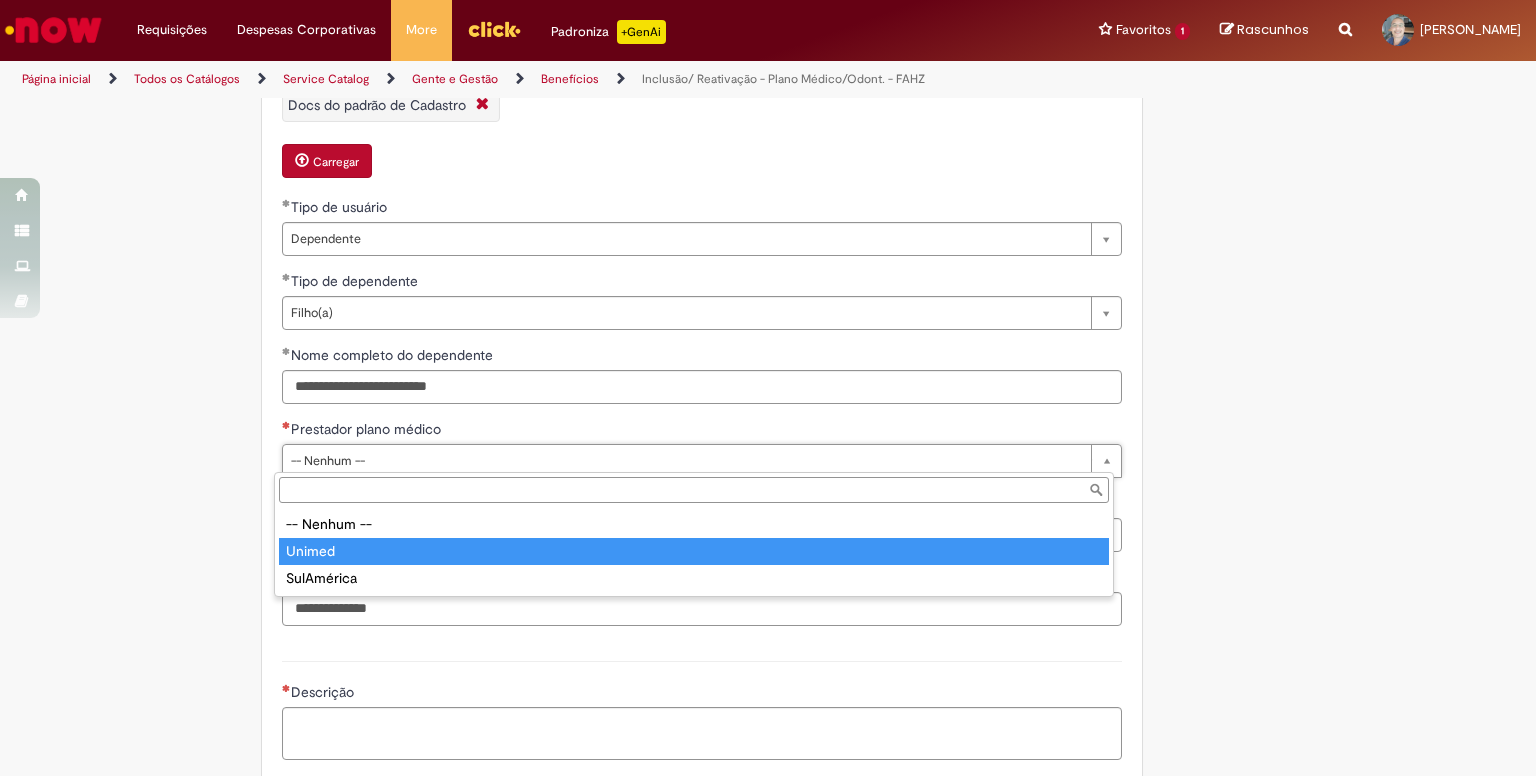 type on "******" 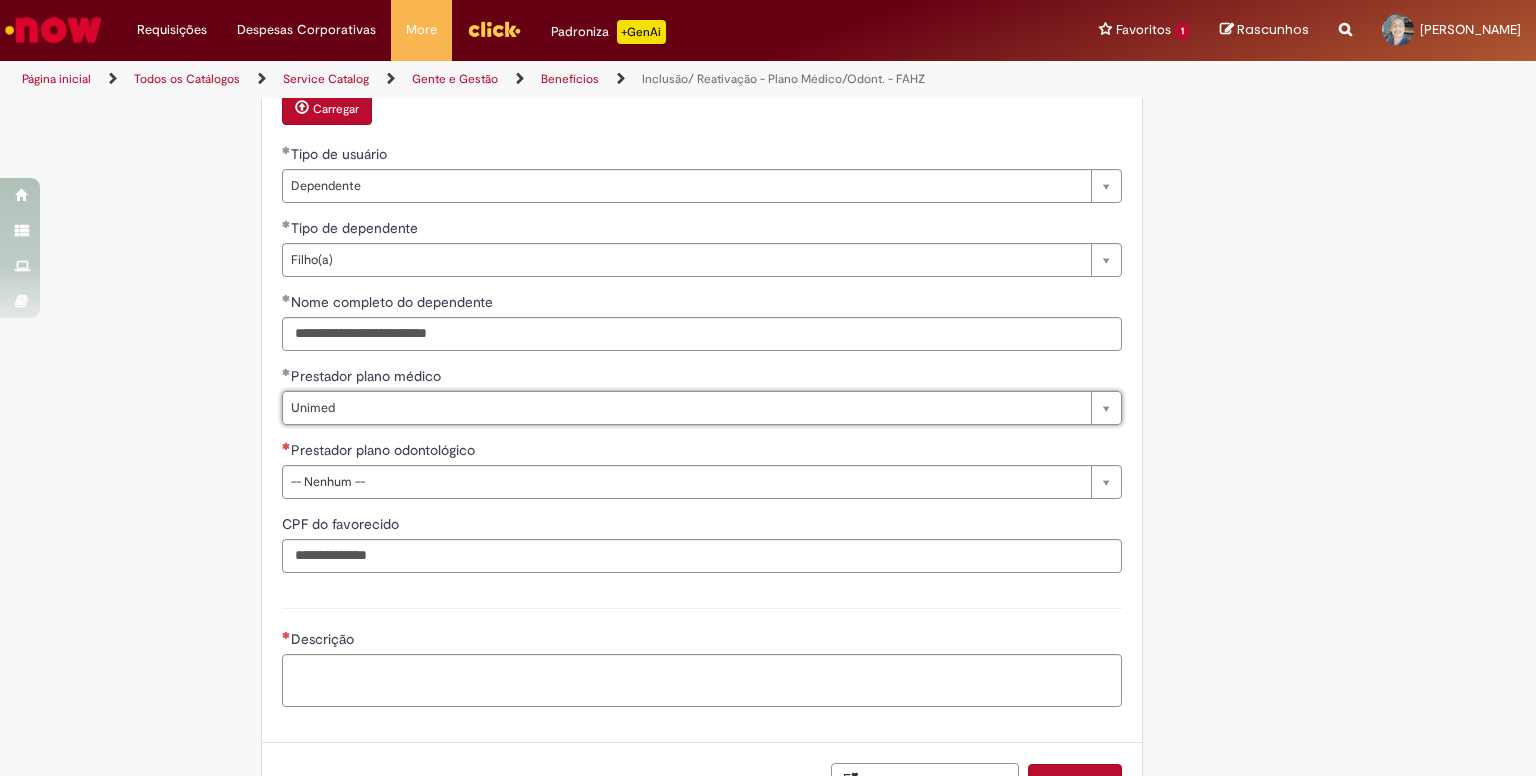 scroll, scrollTop: 1400, scrollLeft: 0, axis: vertical 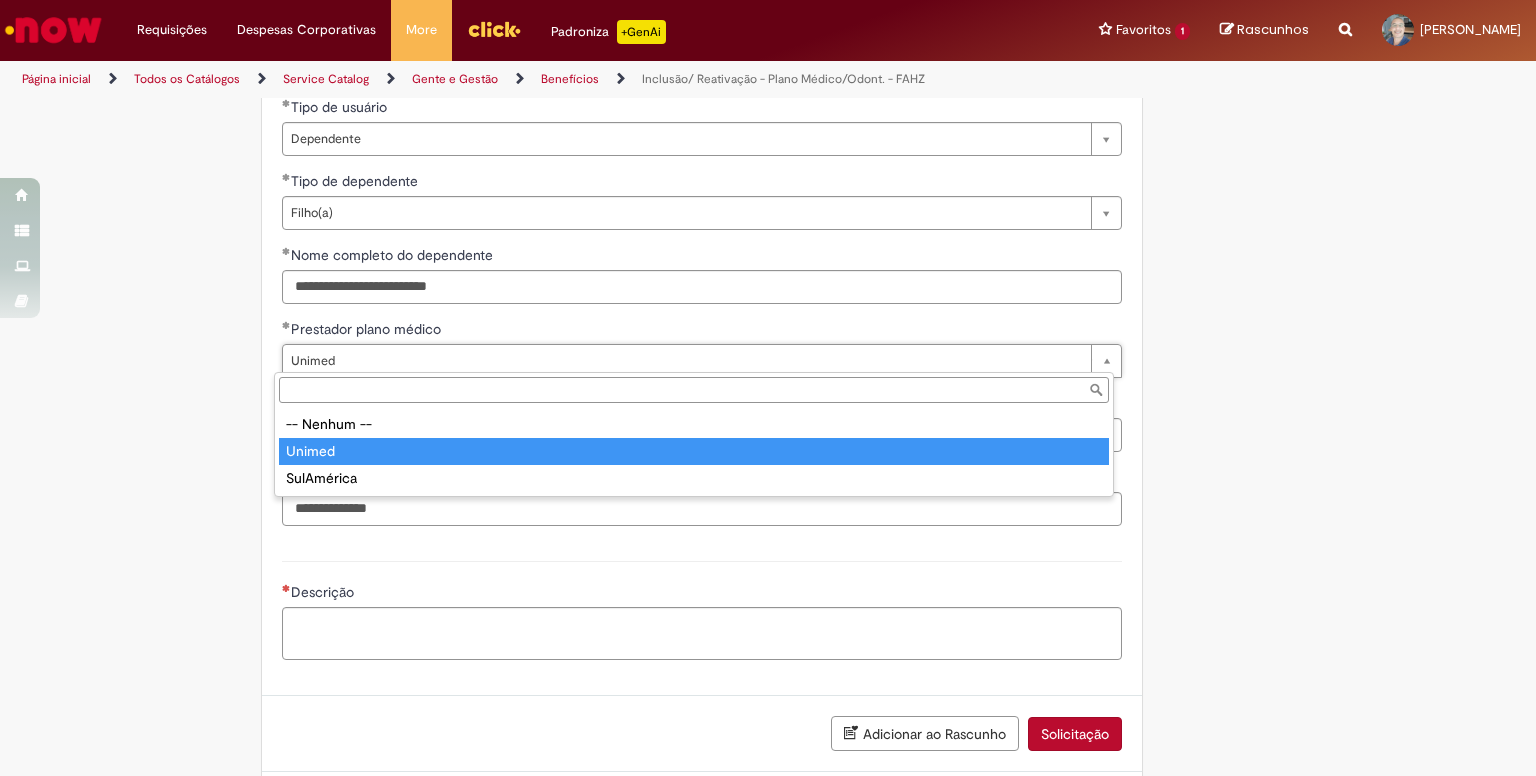 type on "******" 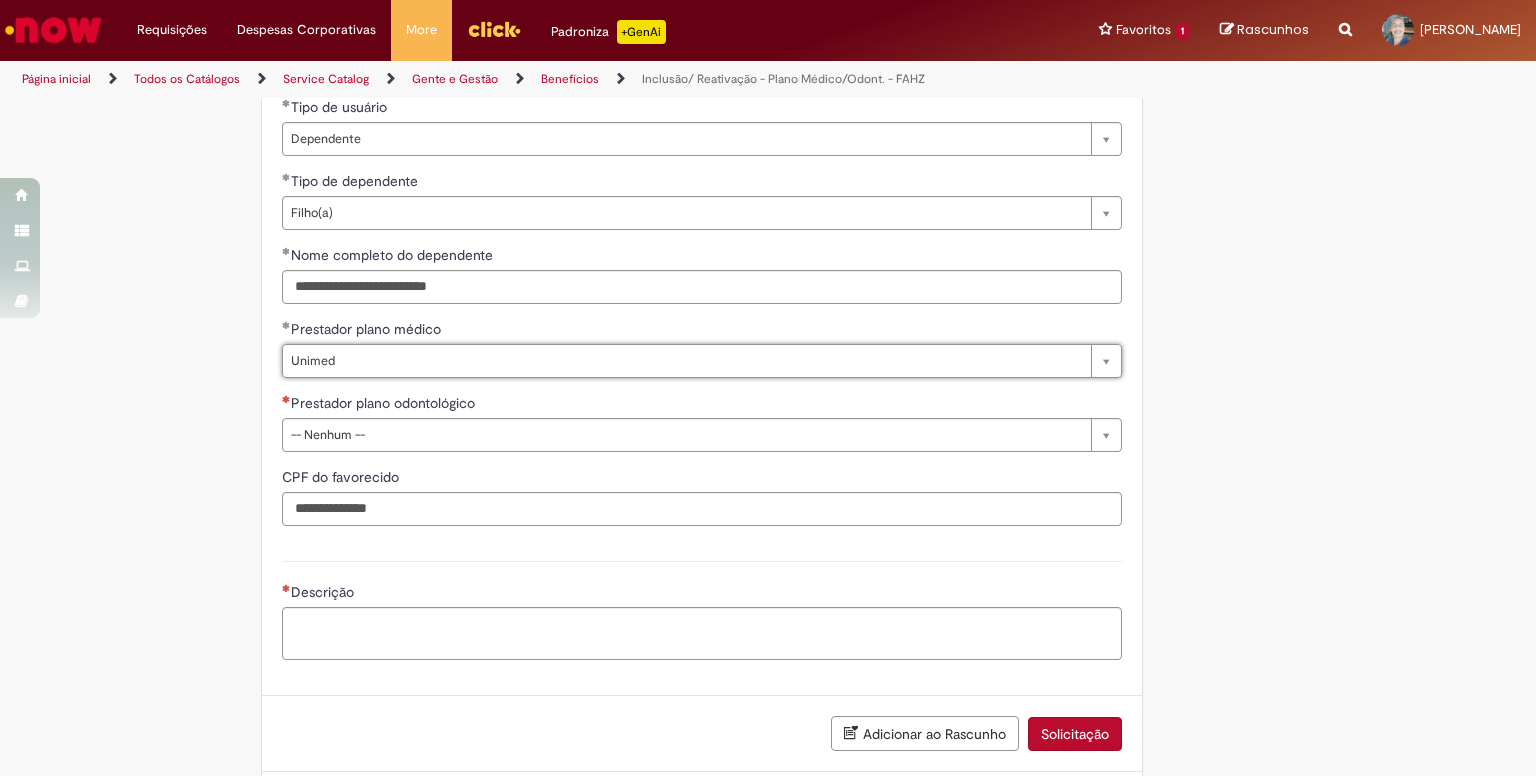 scroll, scrollTop: 0, scrollLeft: 46, axis: horizontal 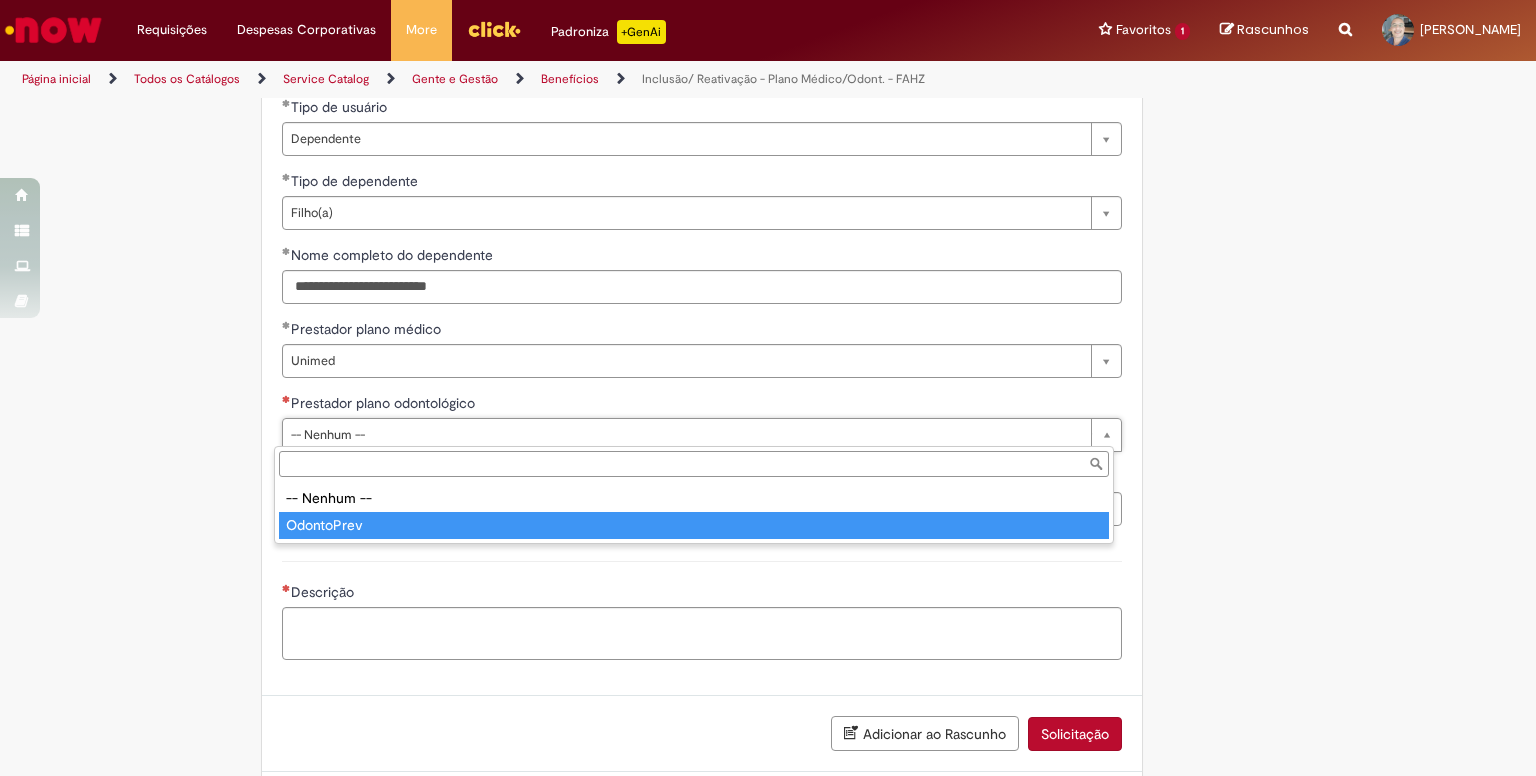 type on "**********" 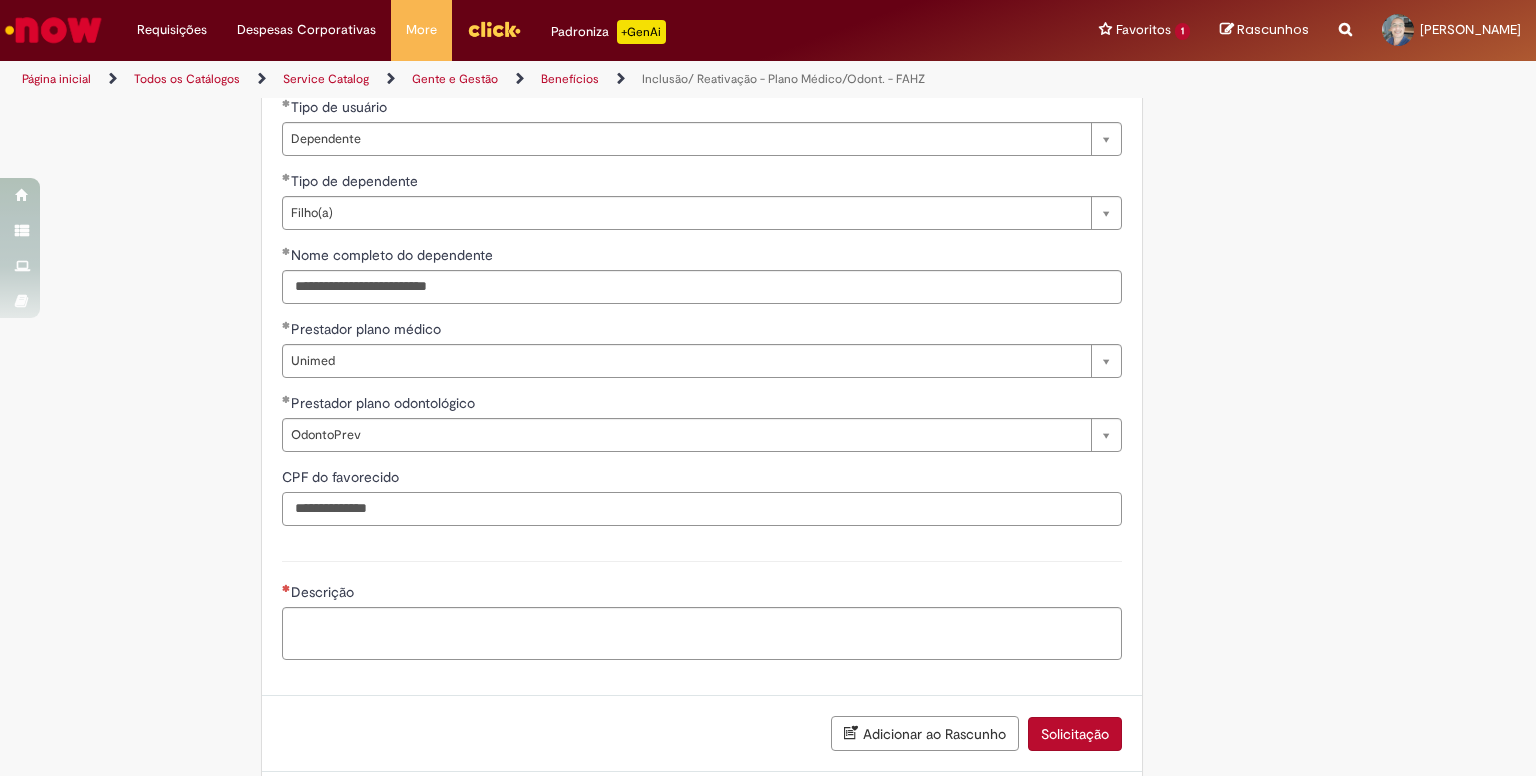 drag, startPoint x: 401, startPoint y: 511, endPoint x: 276, endPoint y: 516, distance: 125.09996 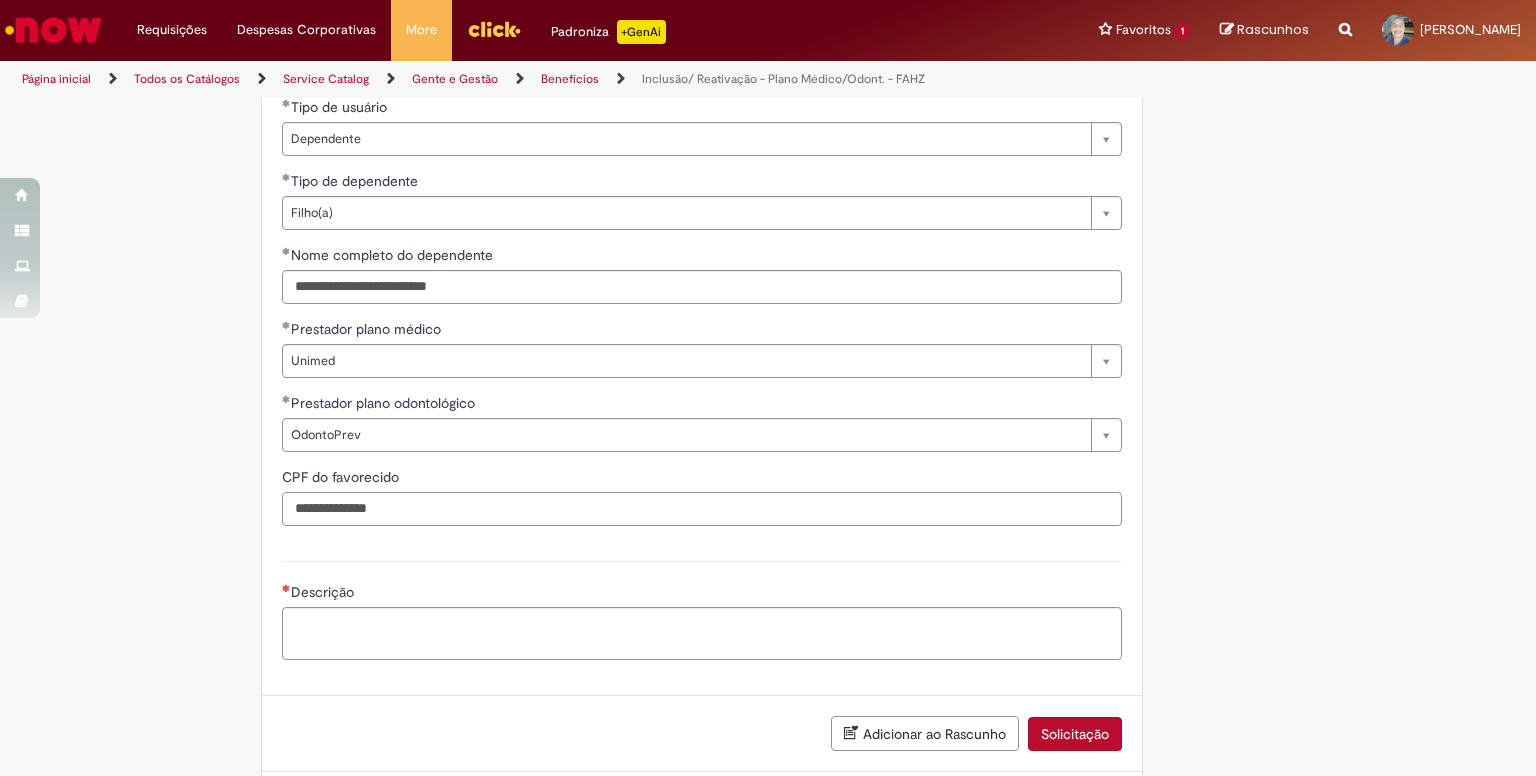 drag, startPoint x: 289, startPoint y: 507, endPoint x: 364, endPoint y: 509, distance: 75.026665 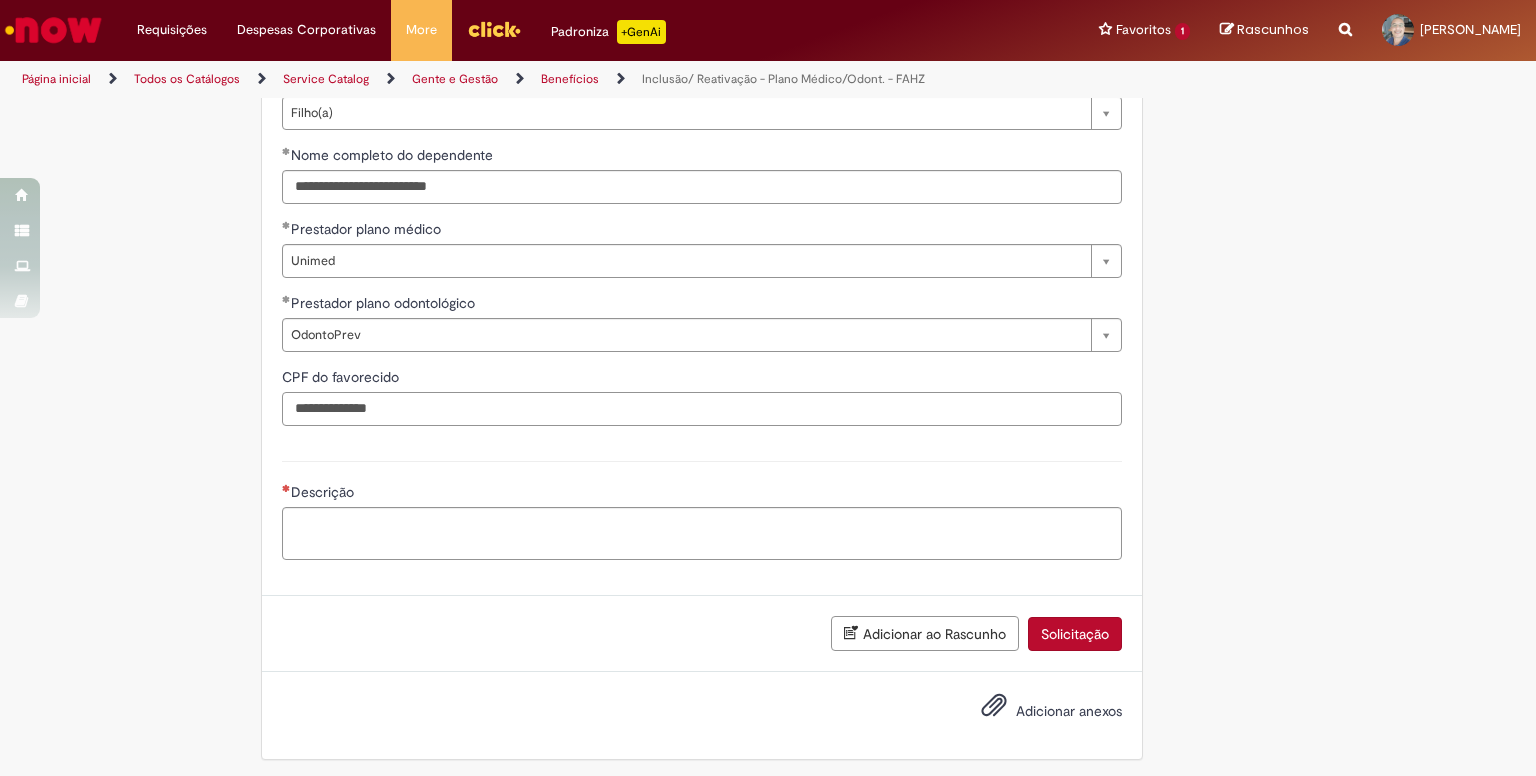 drag, startPoint x: 395, startPoint y: 408, endPoint x: 244, endPoint y: 412, distance: 151.05296 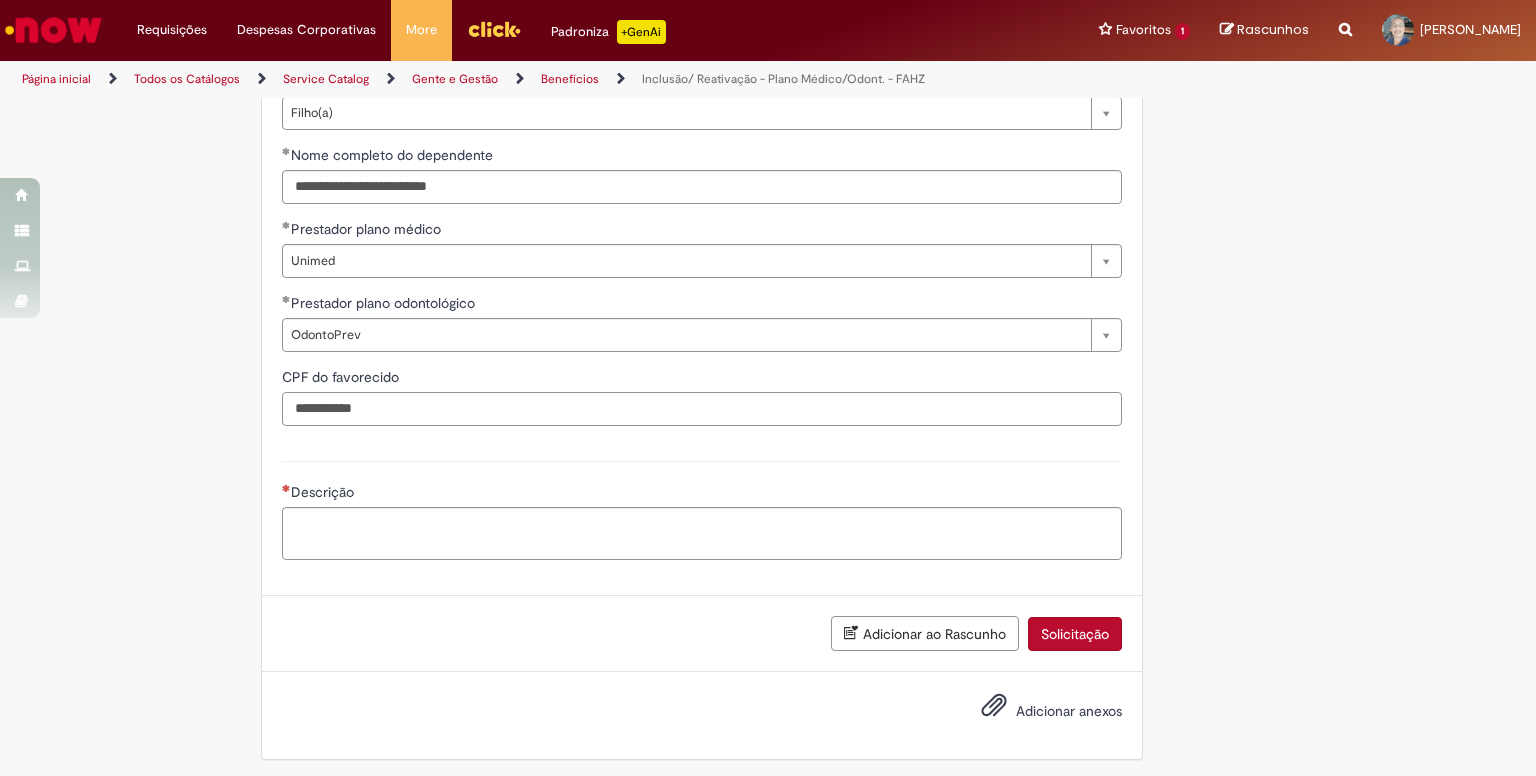 scroll, scrollTop: 1501, scrollLeft: 0, axis: vertical 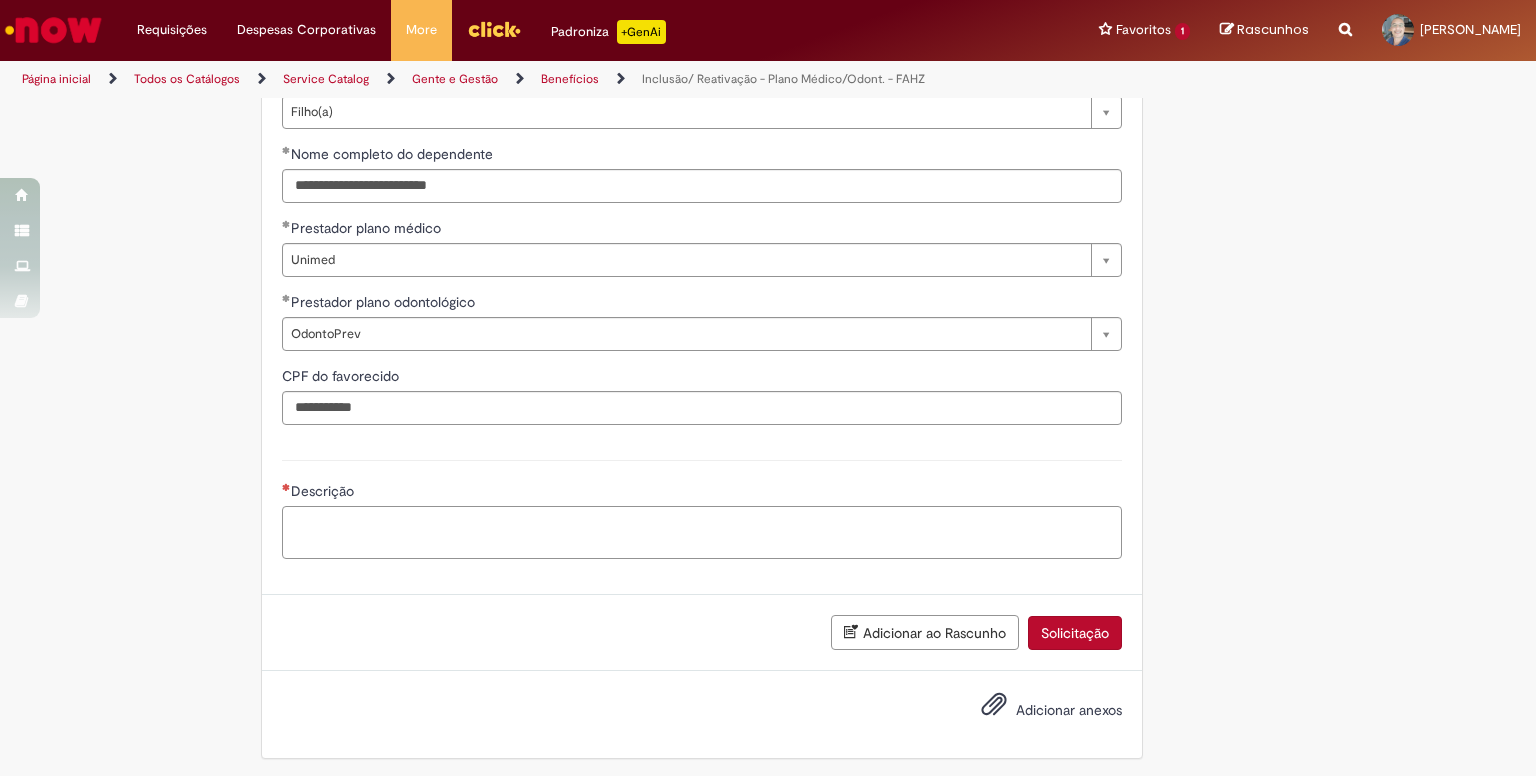 type on "**********" 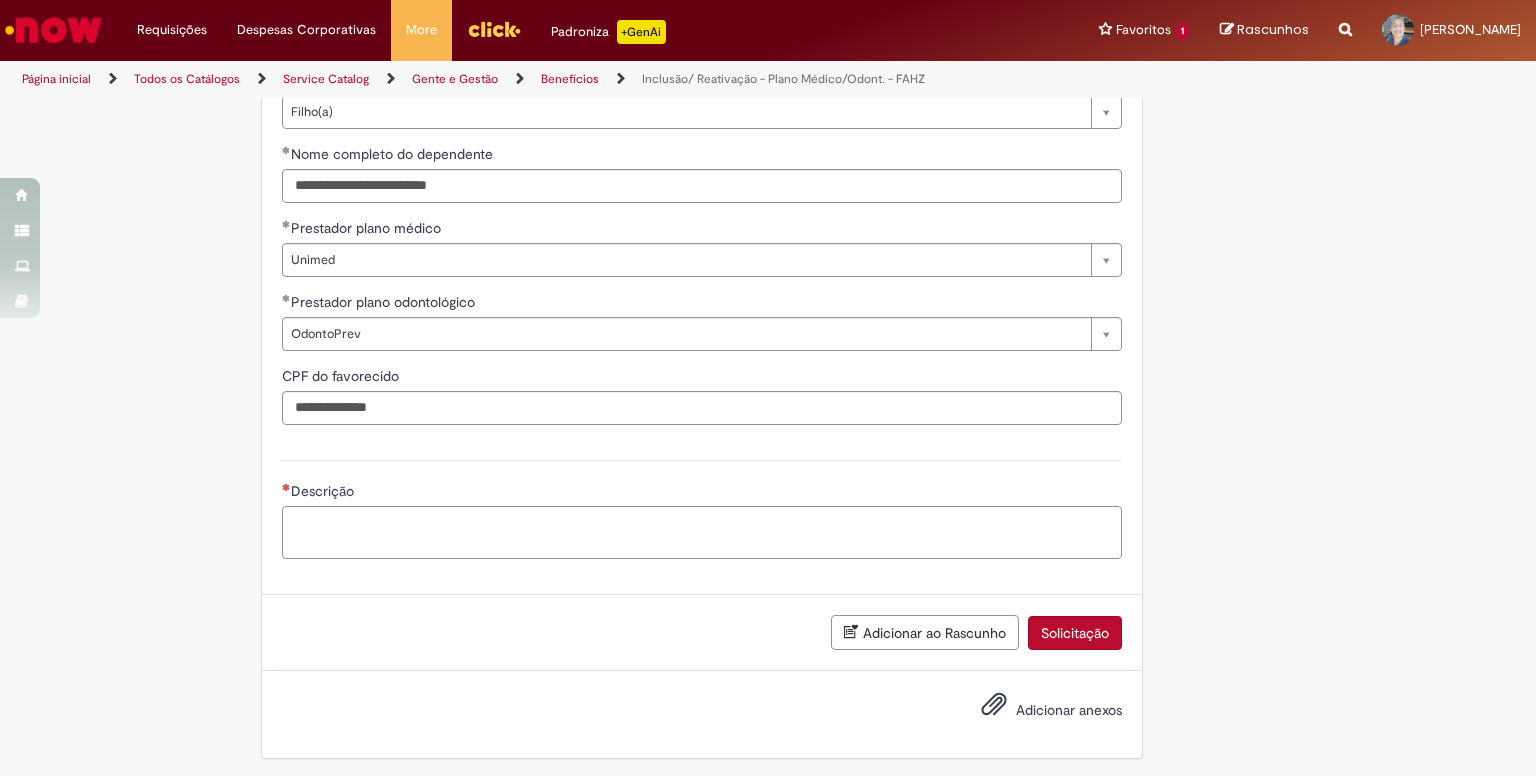 click on "Descrição" at bounding box center (702, 533) 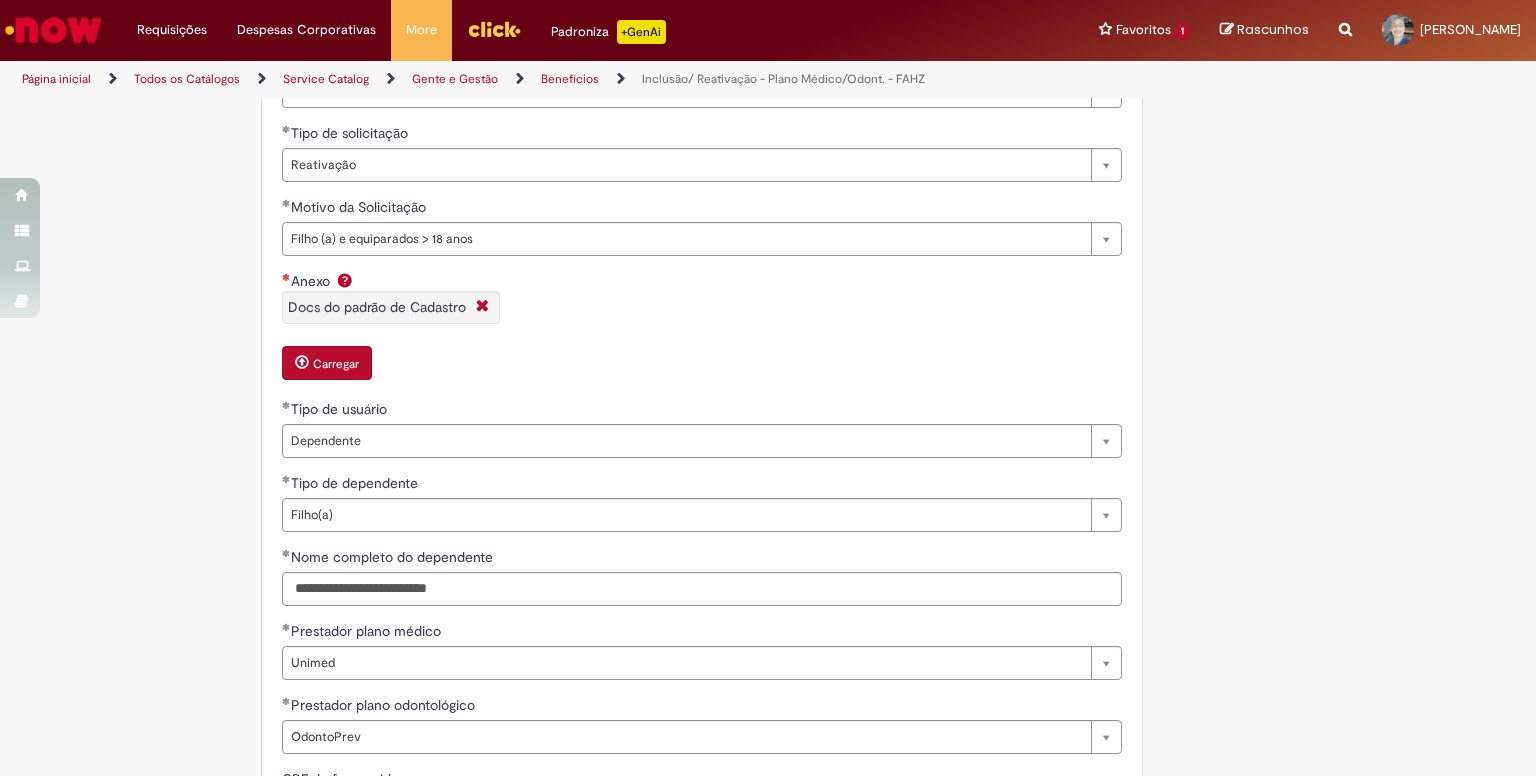 scroll, scrollTop: 1101, scrollLeft: 0, axis: vertical 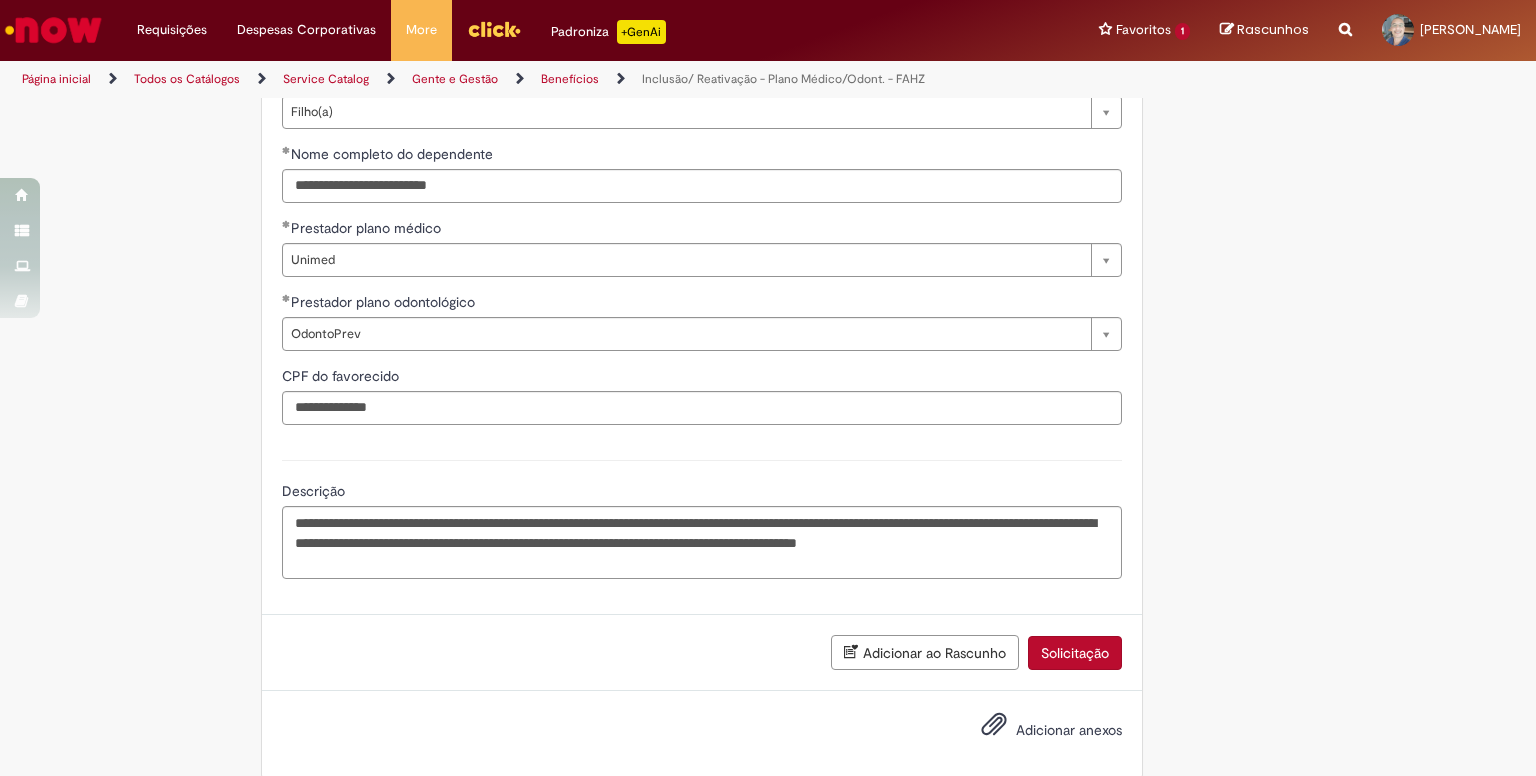 click on "Adicionar ao Rascunho" at bounding box center (925, 652) 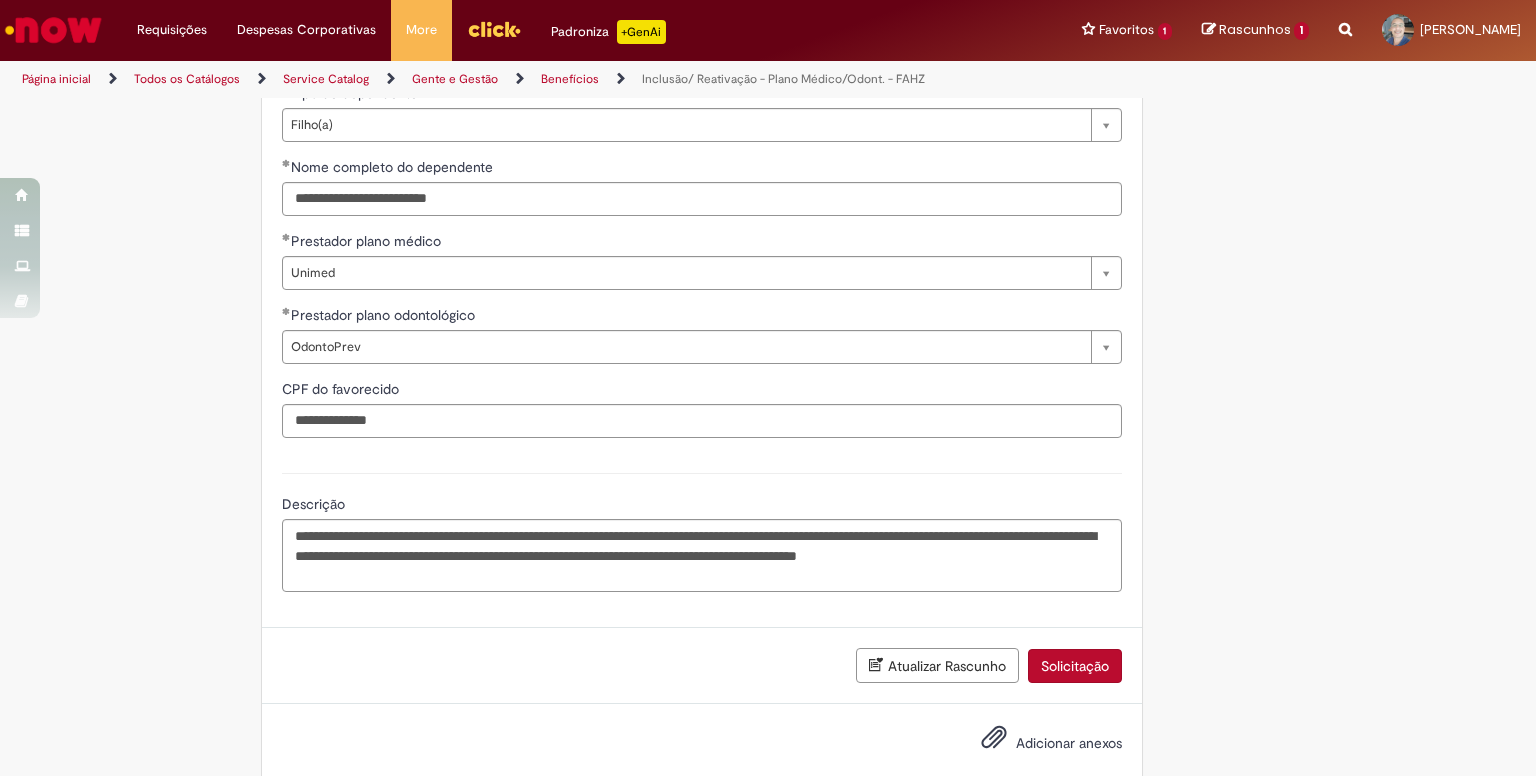 scroll, scrollTop: 1592, scrollLeft: 0, axis: vertical 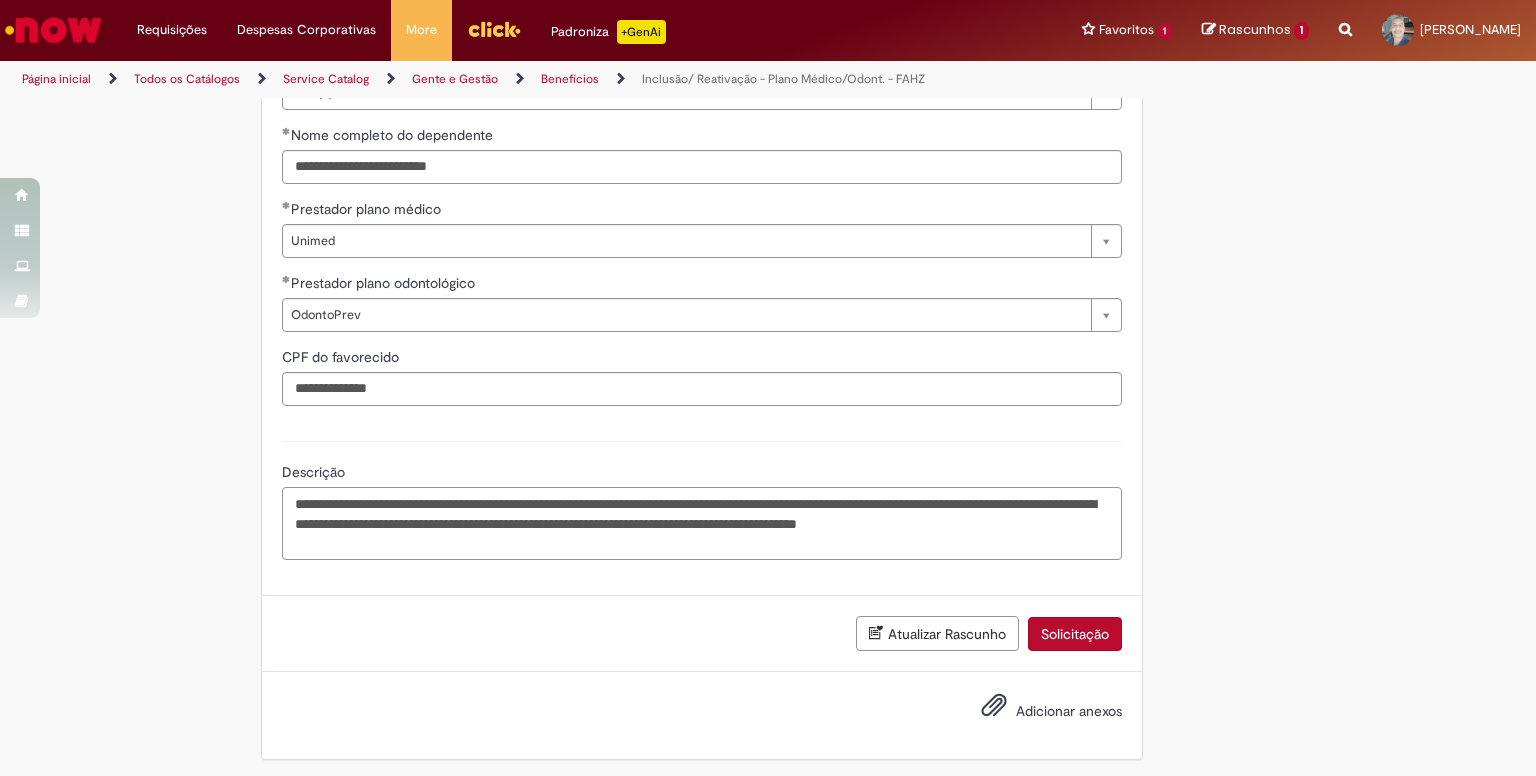 click on "**********" at bounding box center [702, 524] 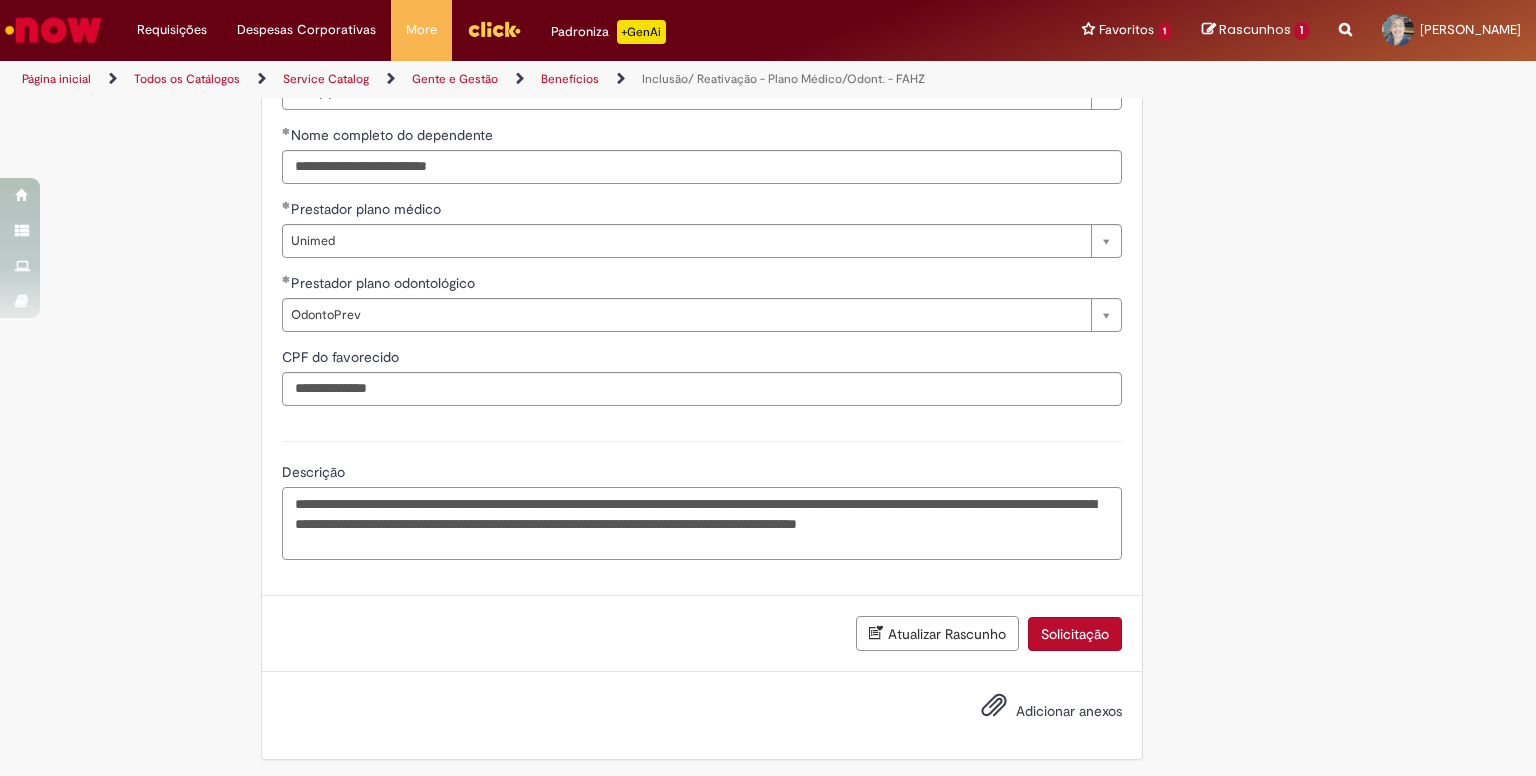 click on "**********" at bounding box center [702, 524] 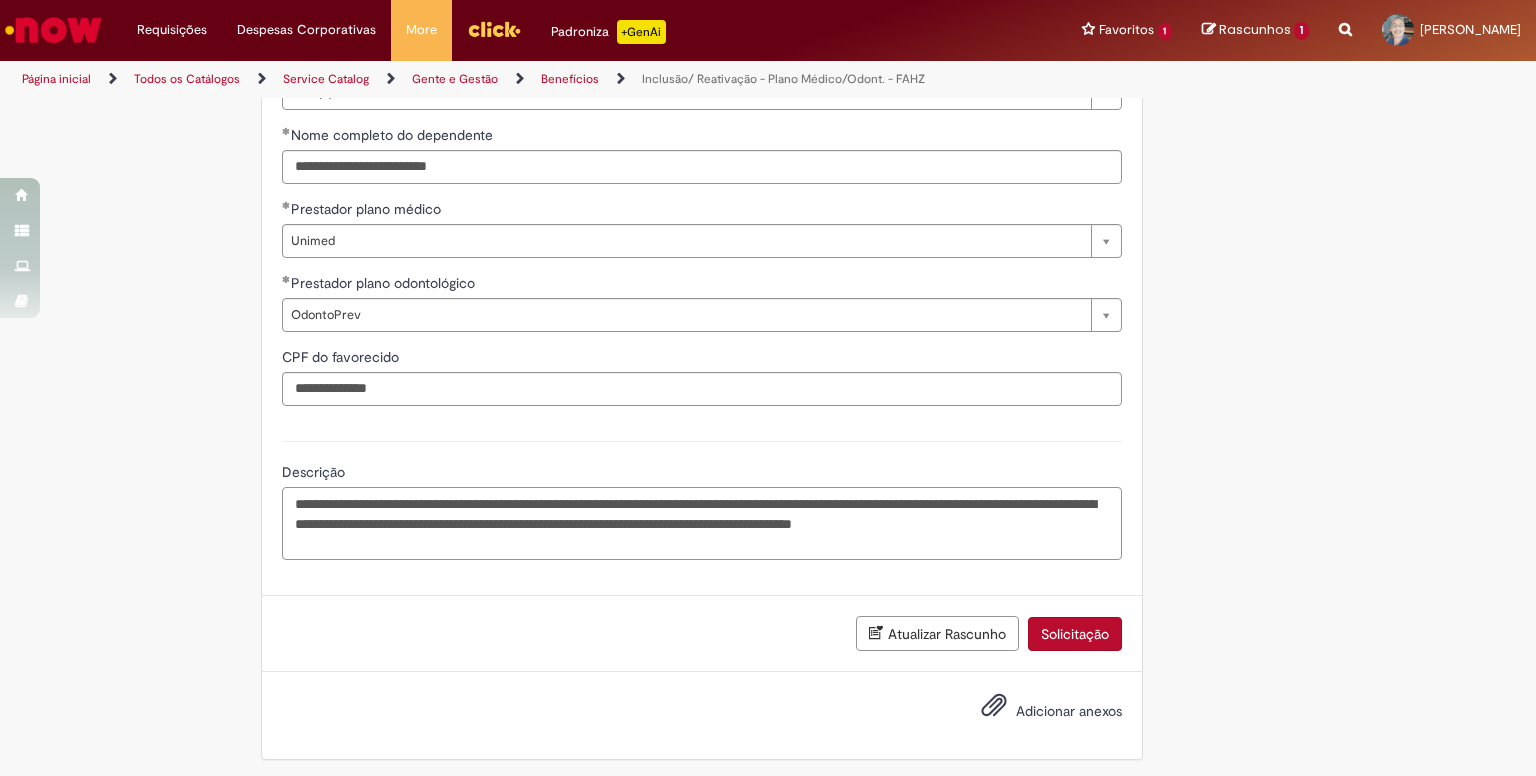 click on "**********" at bounding box center (702, 524) 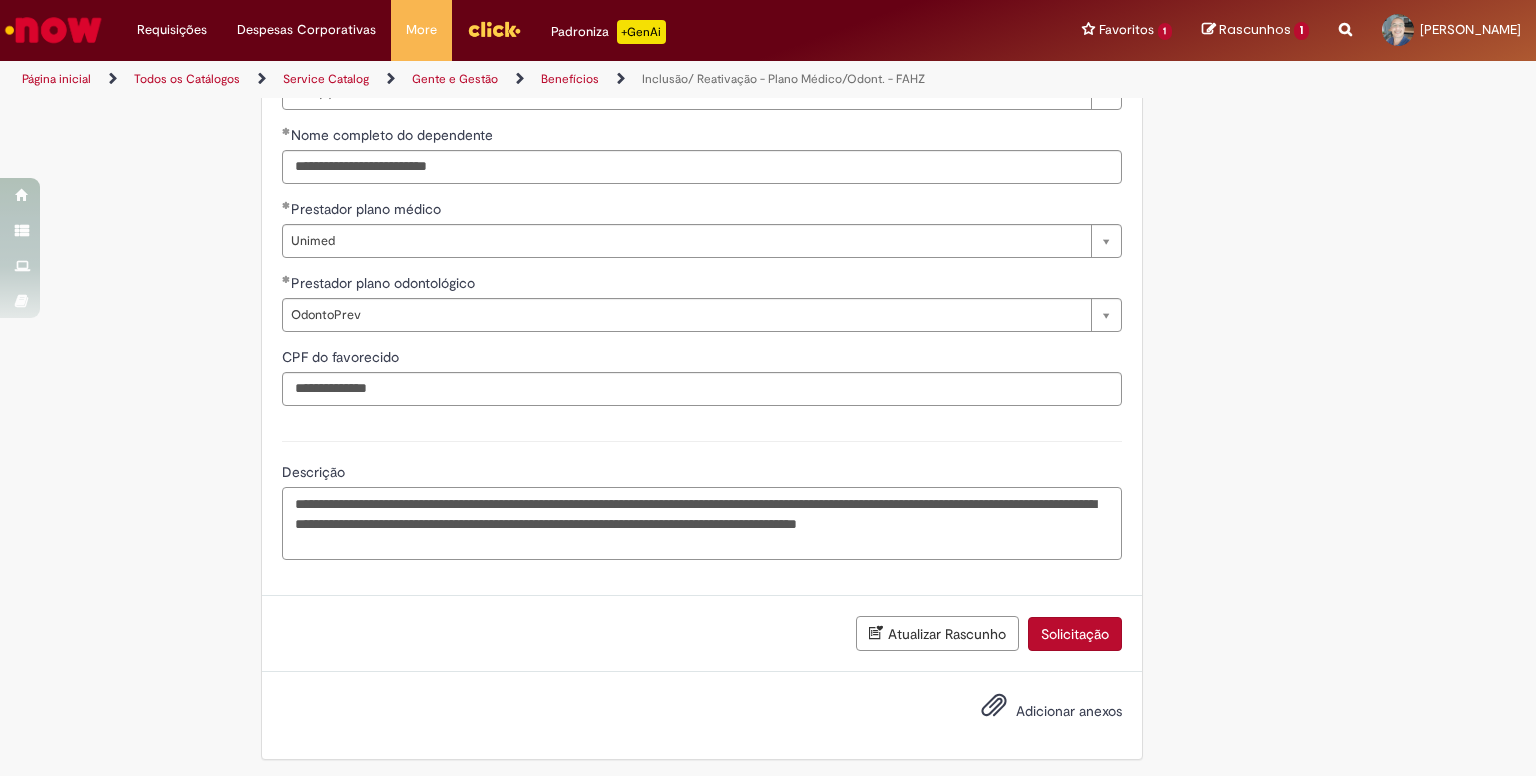 click on "**********" at bounding box center [702, 524] 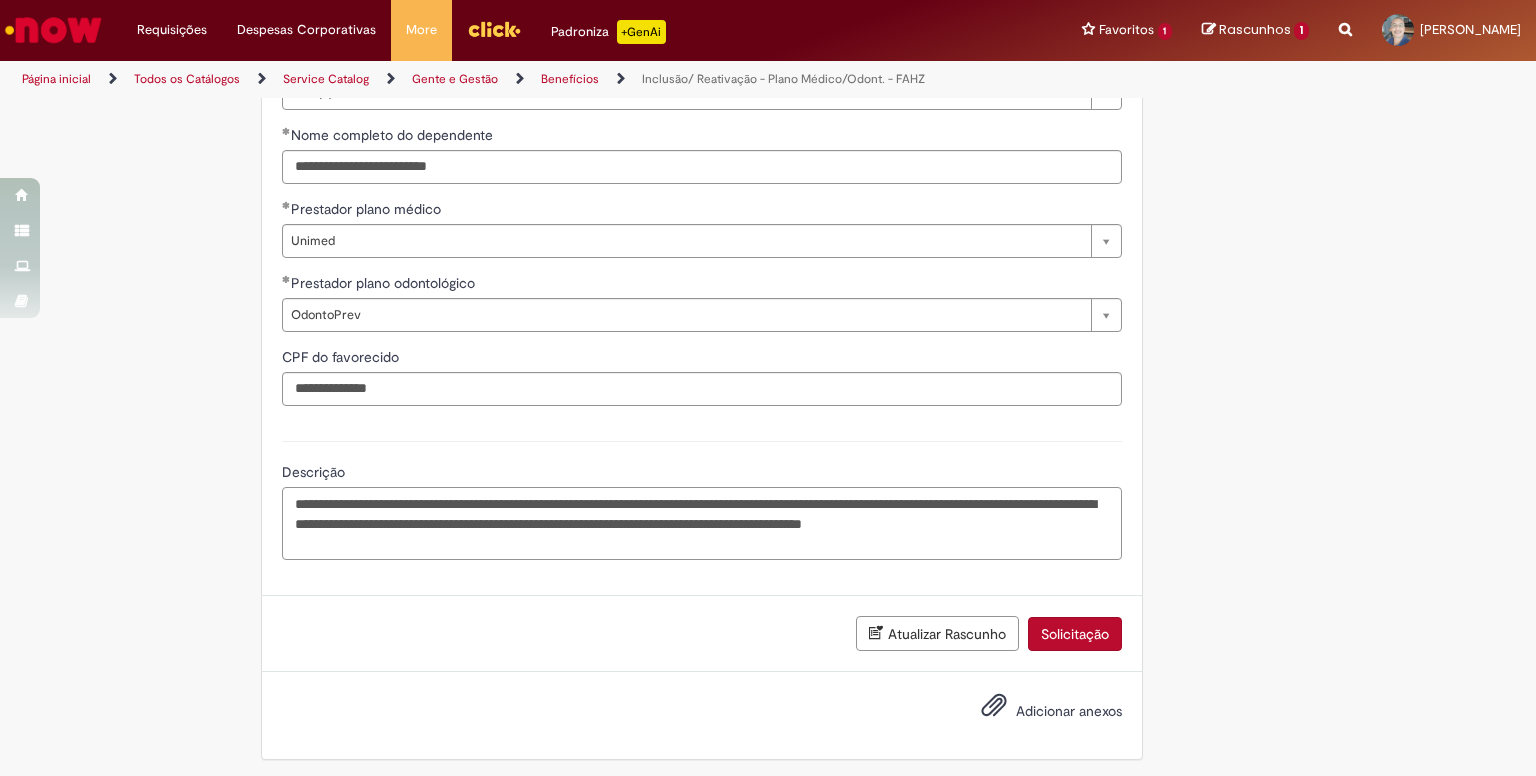 click on "**********" at bounding box center (702, 524) 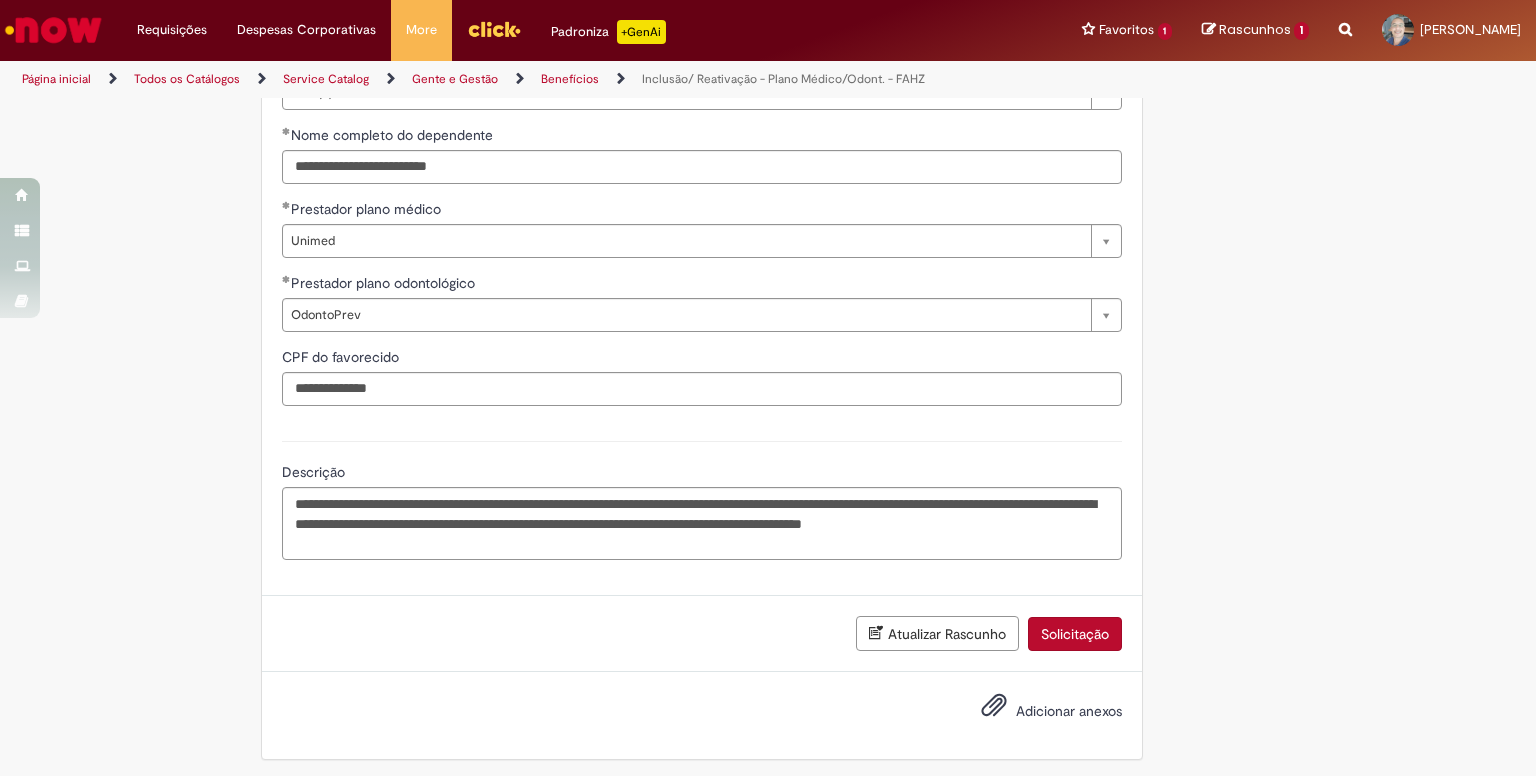 click on "Adicionar anexos" at bounding box center (1069, 711) 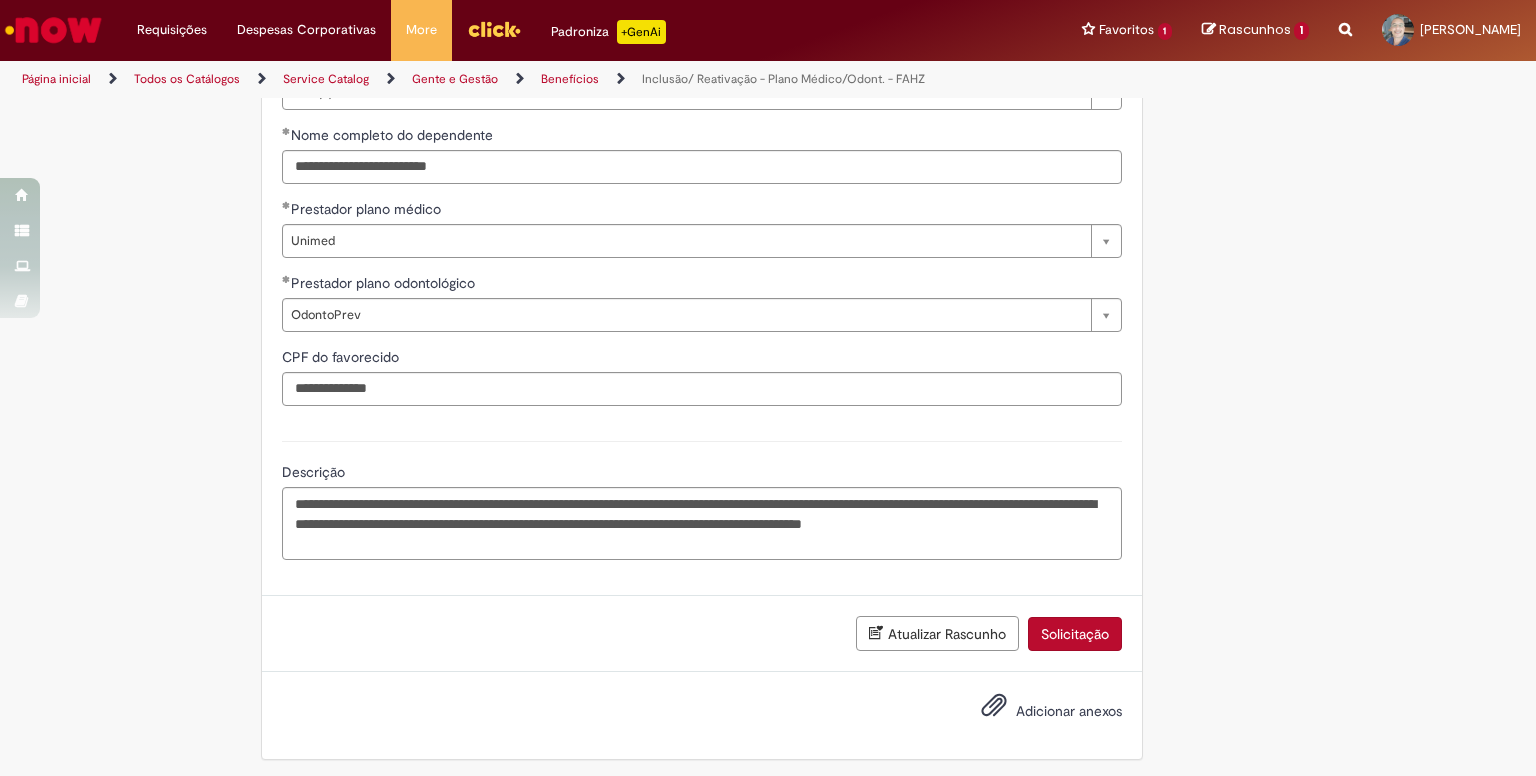 click on "Adicionar anexos" at bounding box center (1069, 711) 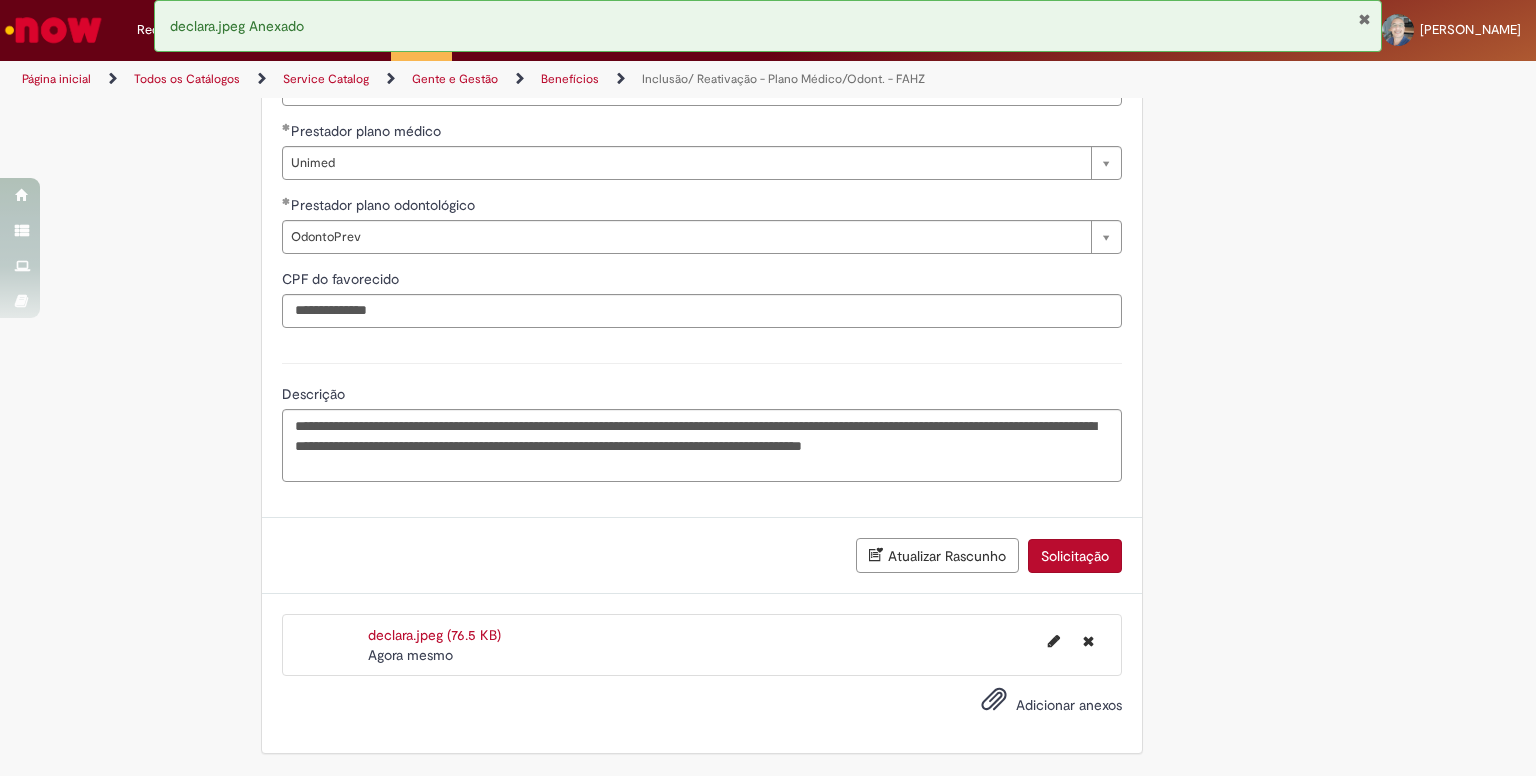 scroll, scrollTop: 1696, scrollLeft: 0, axis: vertical 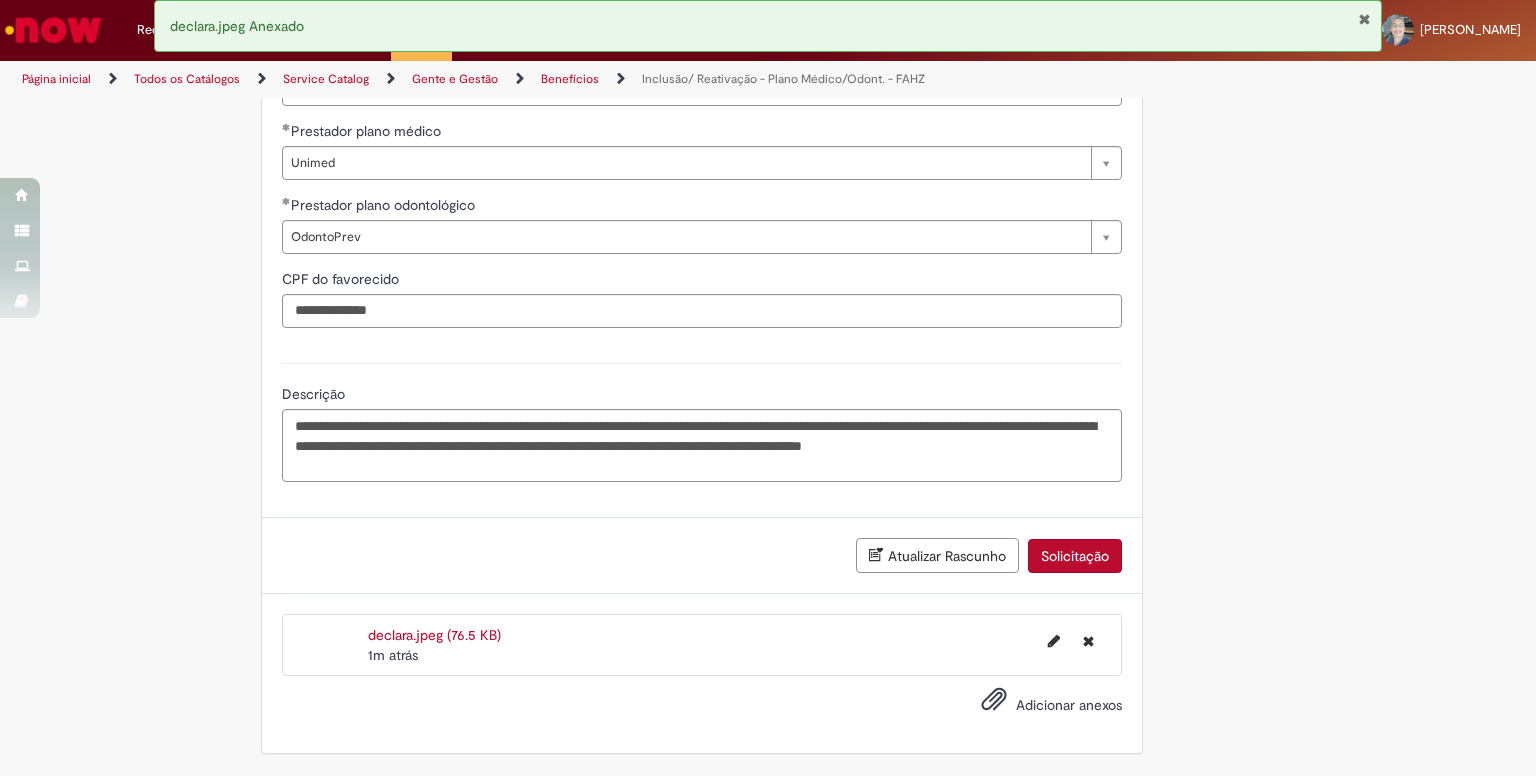 click on "Adicionar anexos" at bounding box center (1069, 705) 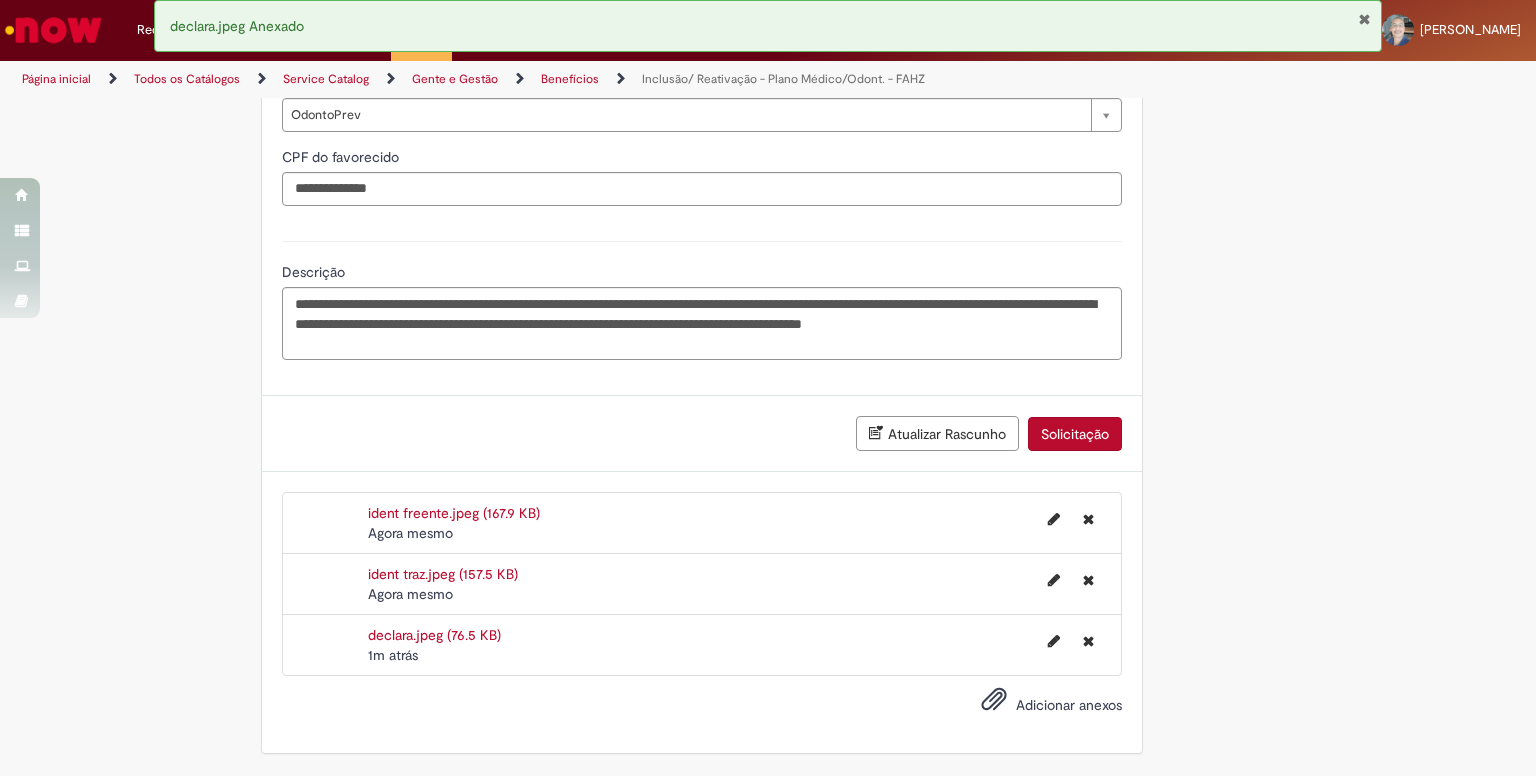 scroll, scrollTop: 1848, scrollLeft: 0, axis: vertical 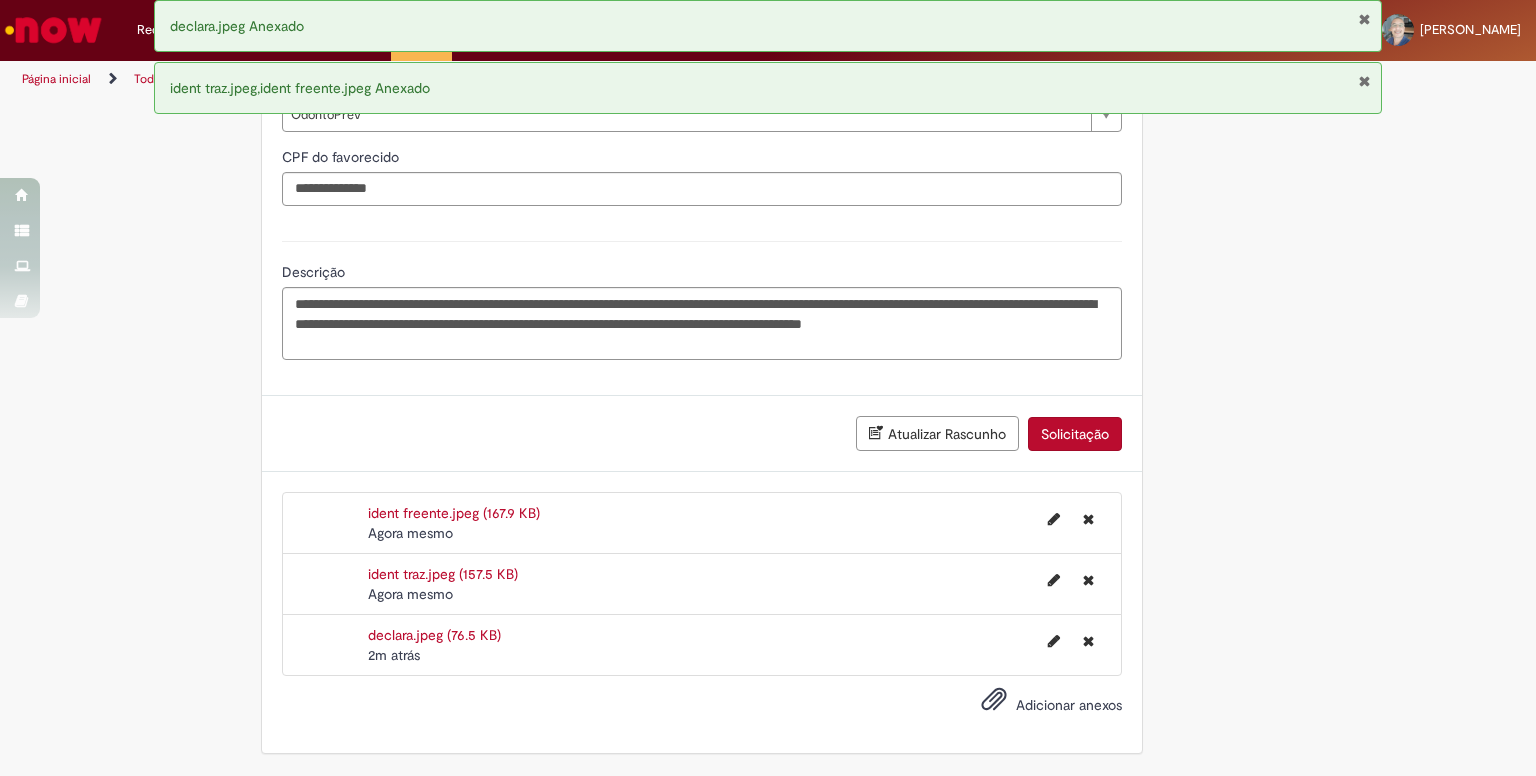 click on "Solicitação" at bounding box center [1075, 434] 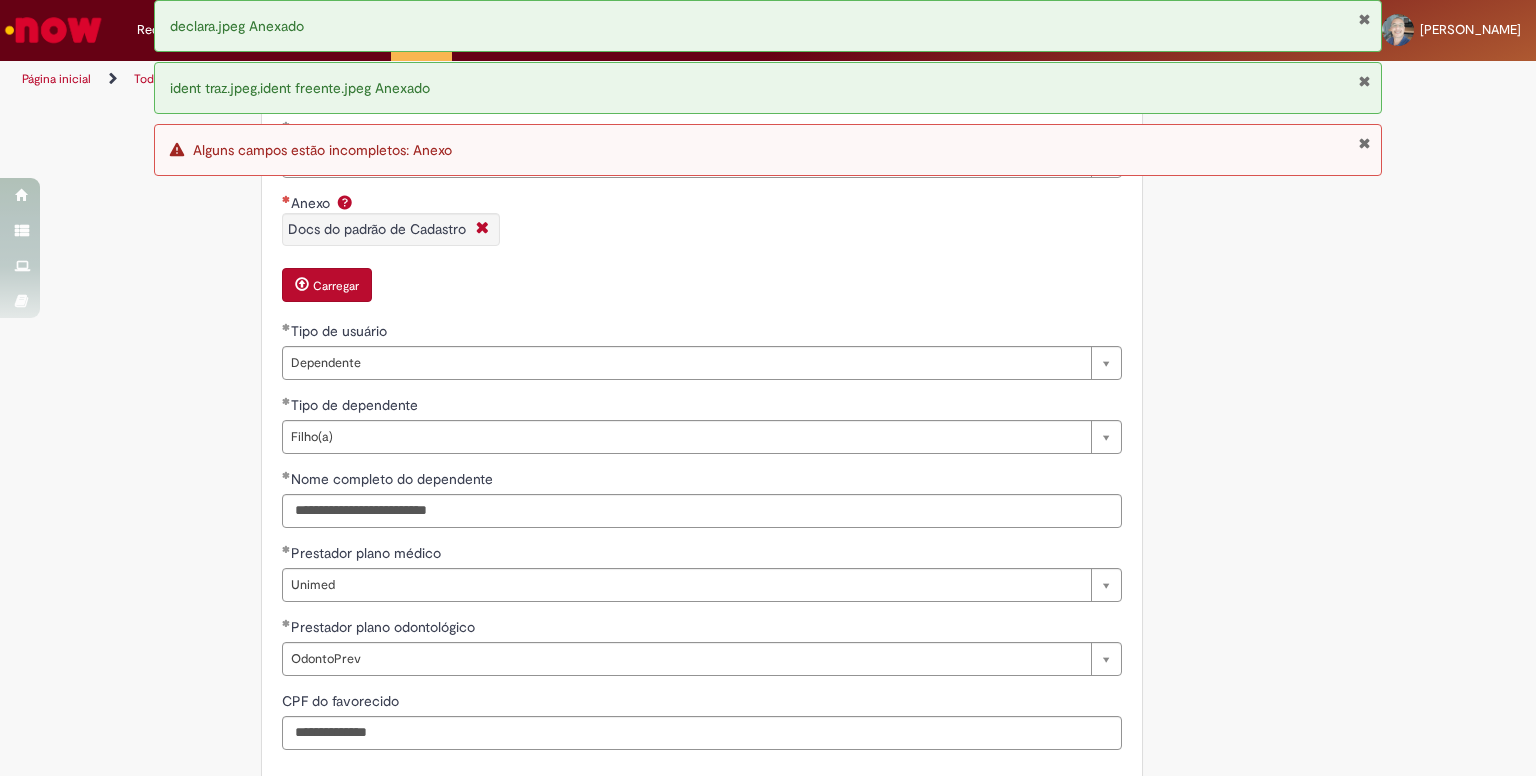 scroll, scrollTop: 1148, scrollLeft: 0, axis: vertical 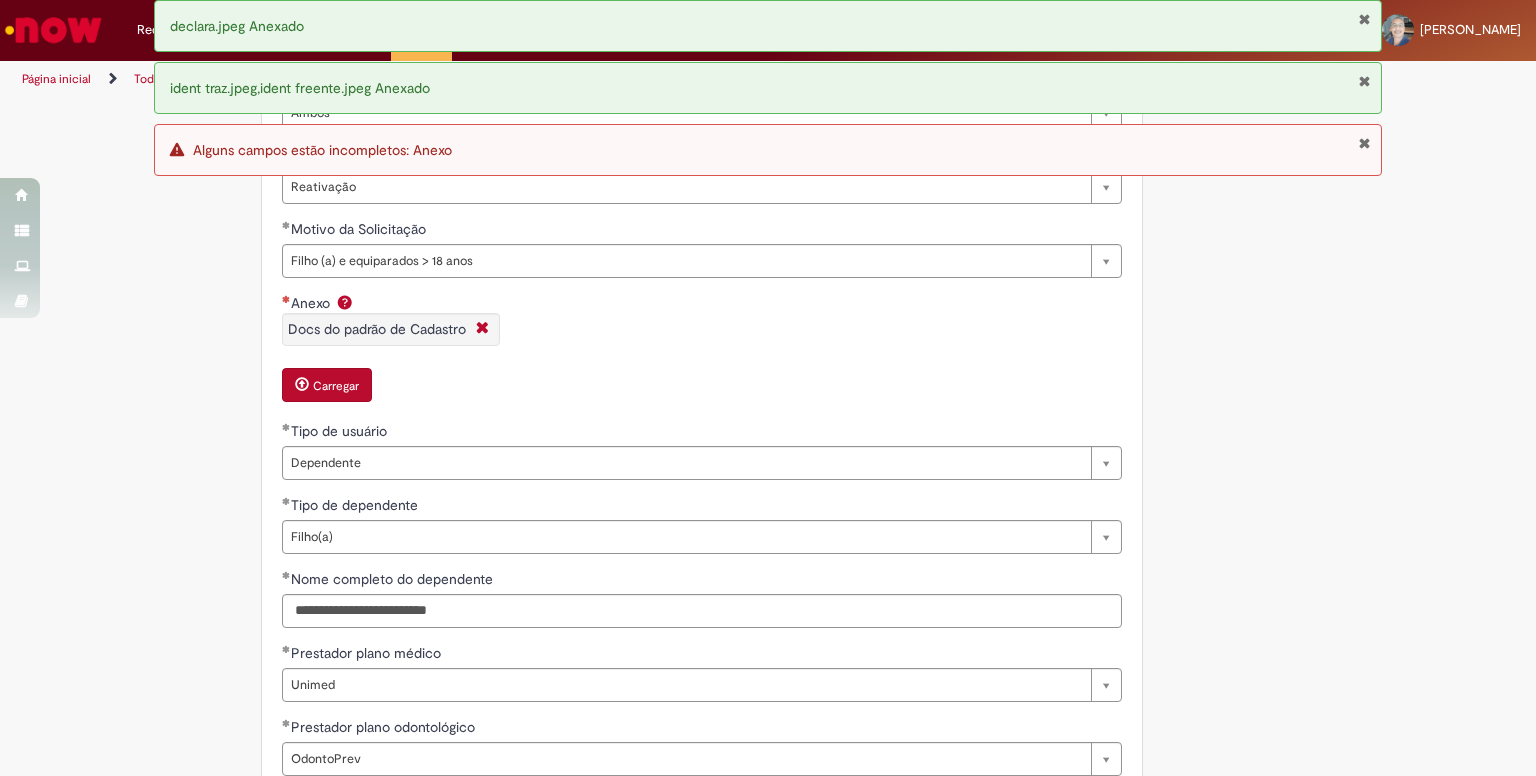 click on "Alguns campos estão incompletos: Anexo" at bounding box center [322, 150] 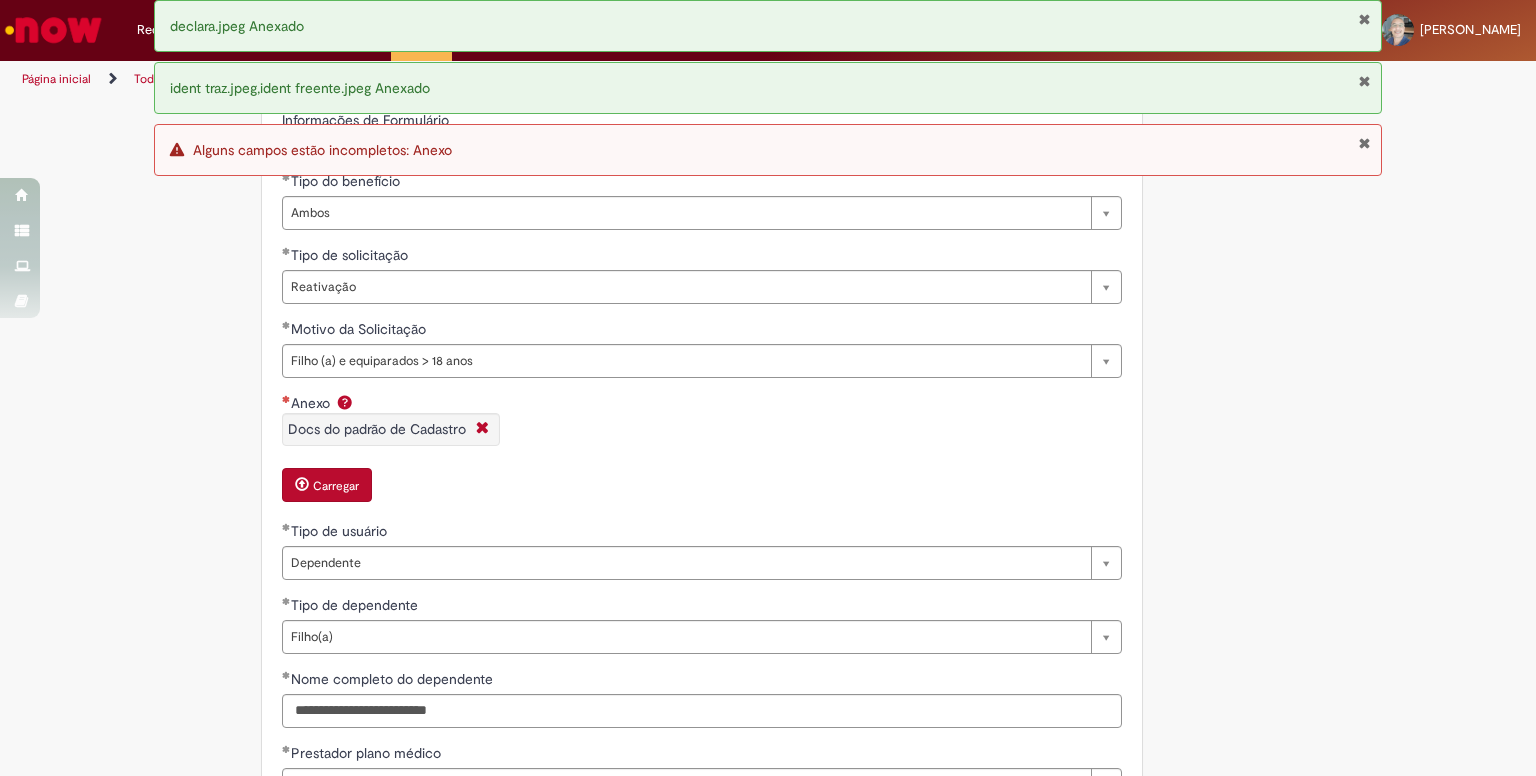 scroll, scrollTop: 1248, scrollLeft: 0, axis: vertical 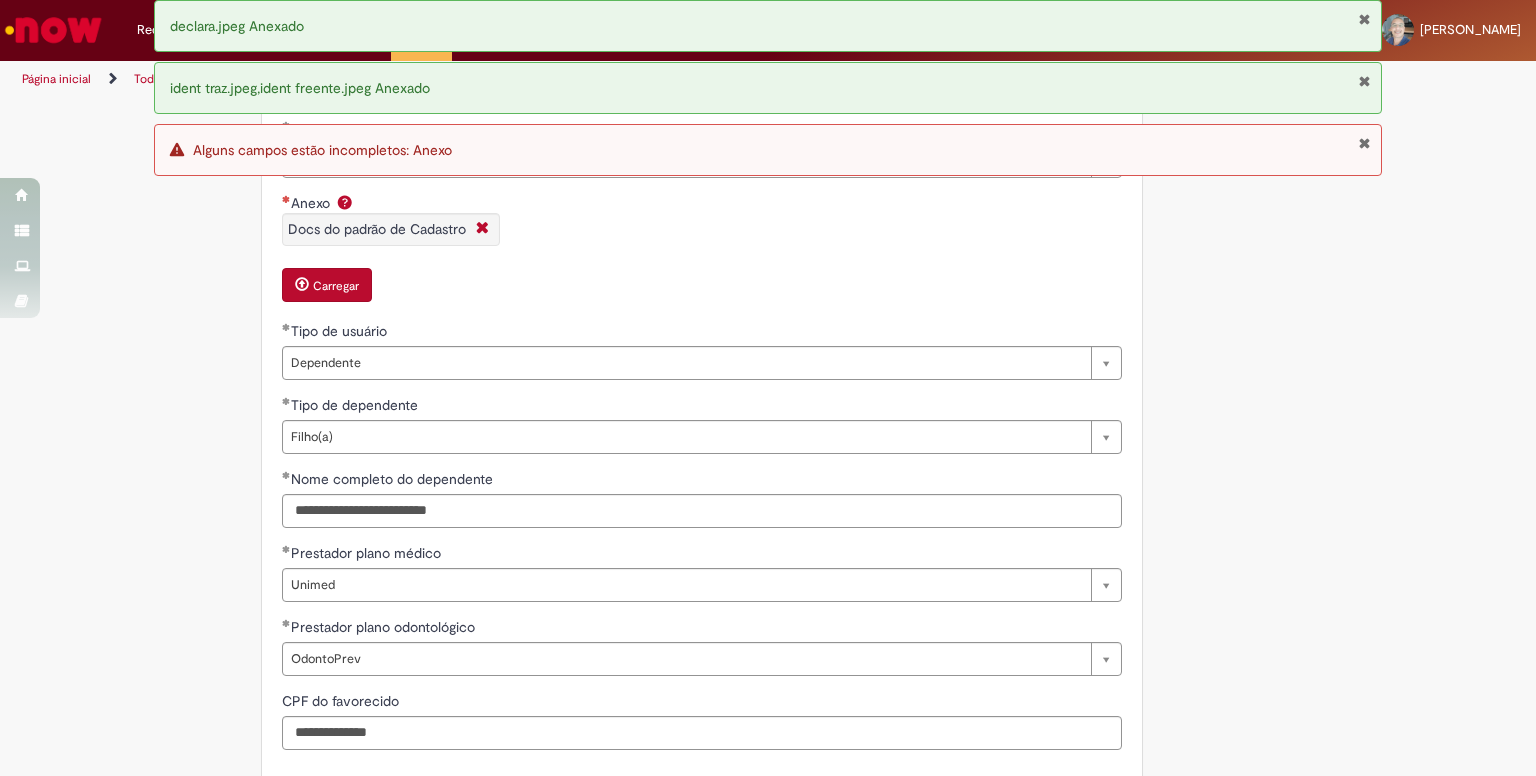 click on "Carregar" at bounding box center [327, 285] 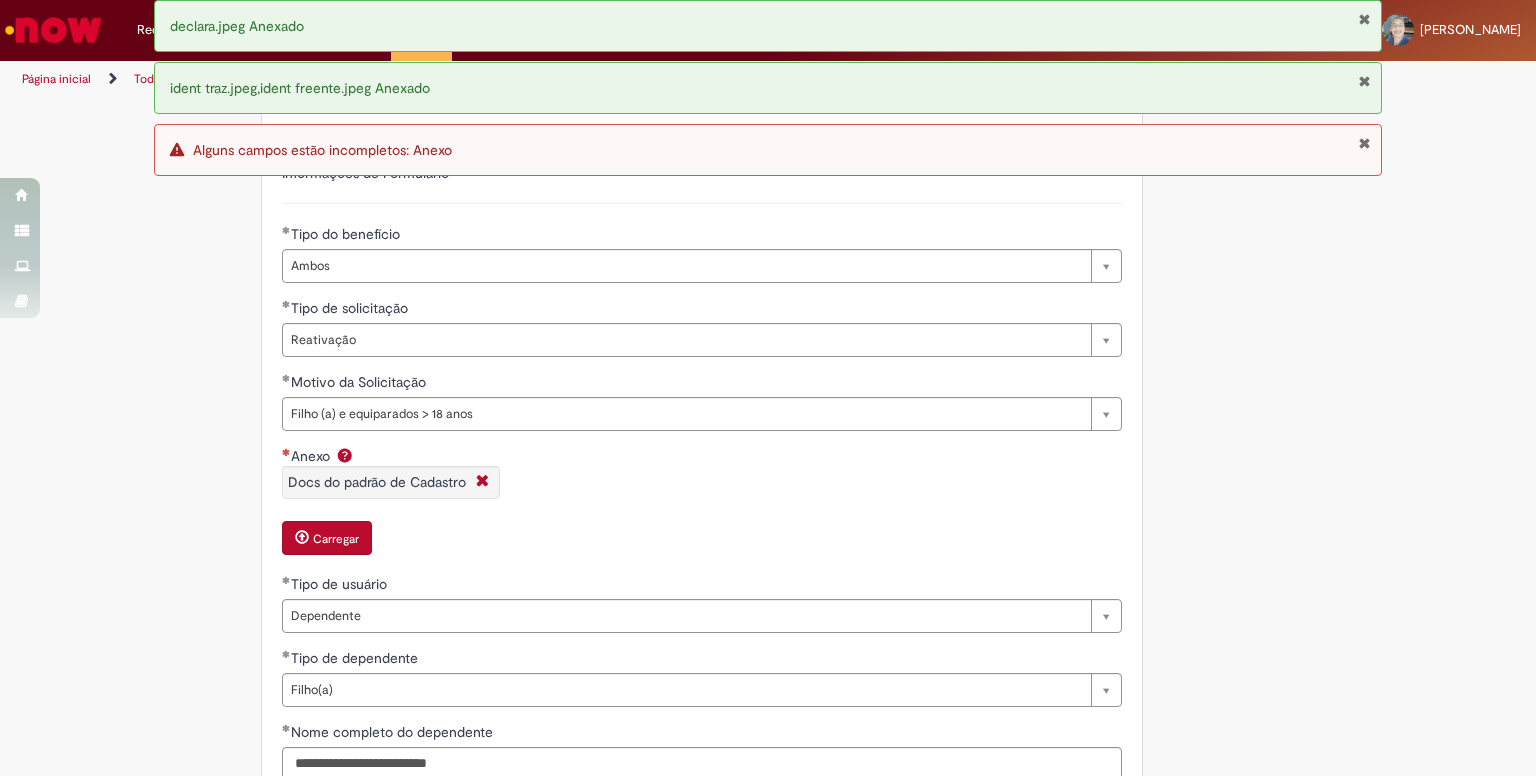 scroll, scrollTop: 1048, scrollLeft: 0, axis: vertical 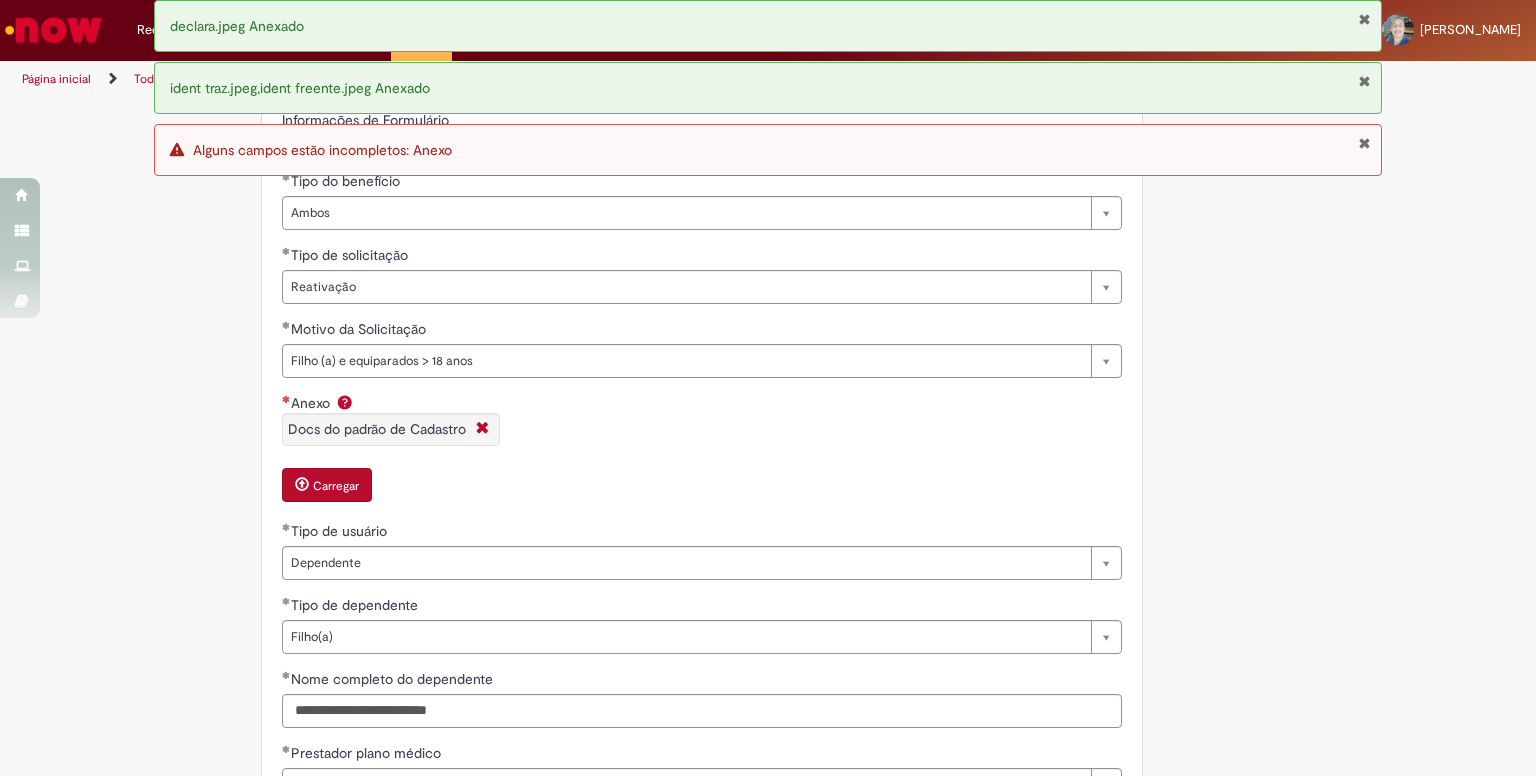 click on "Motivo da Solicitação" at bounding box center [360, 329] 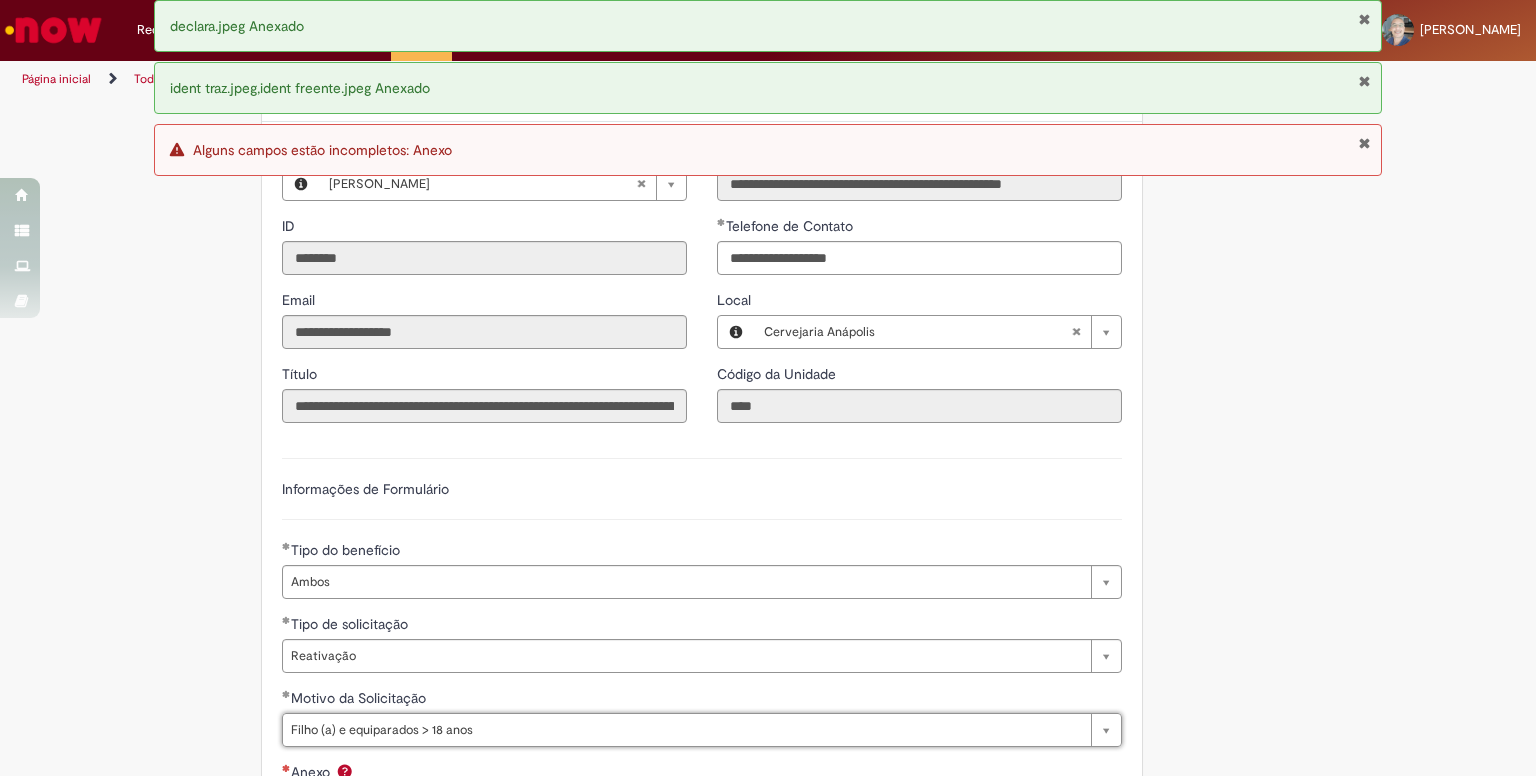 scroll, scrollTop: 0, scrollLeft: 200, axis: horizontal 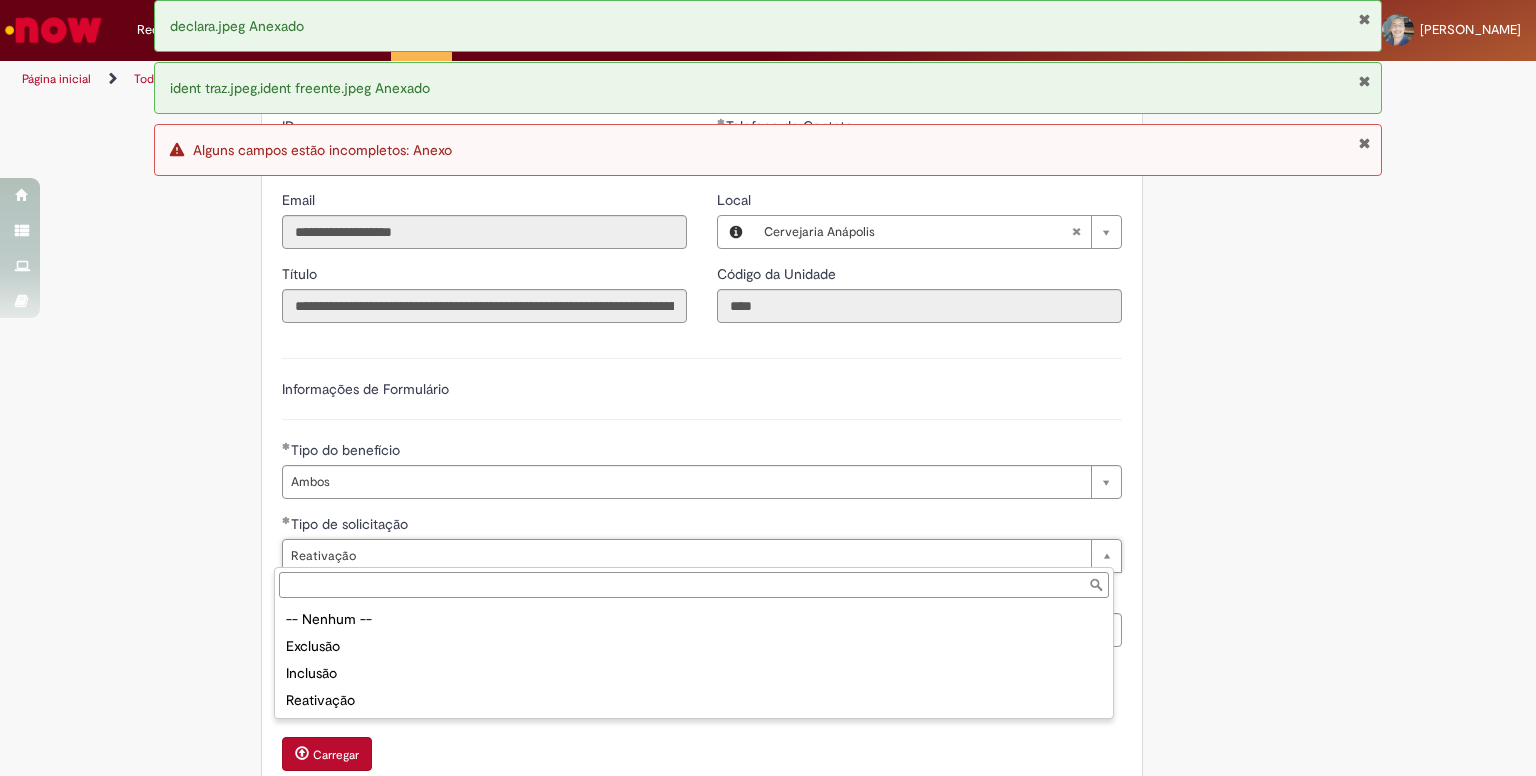click on "Tipo de solicitação" at bounding box center [694, 585] 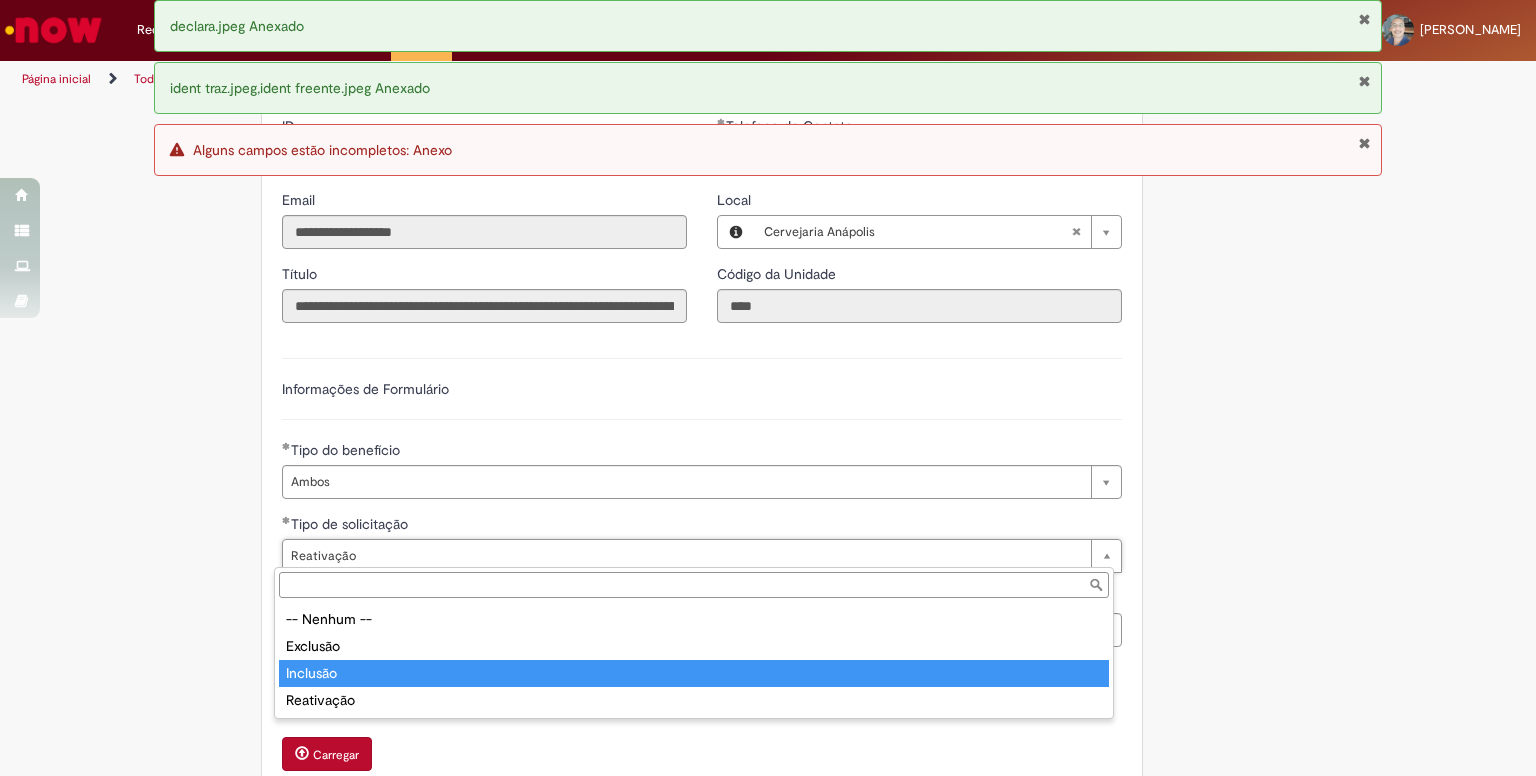 type on "********" 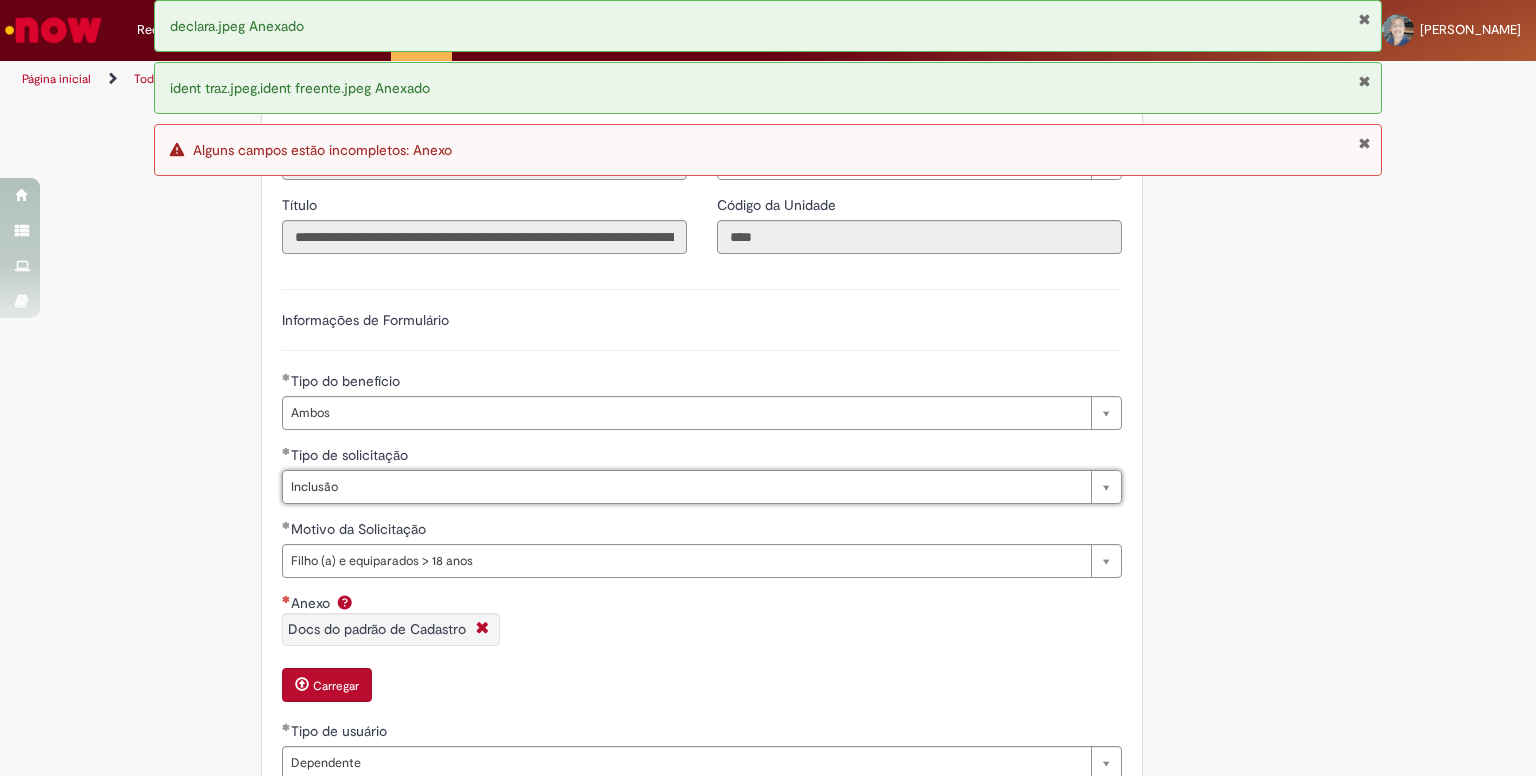 scroll, scrollTop: 879, scrollLeft: 0, axis: vertical 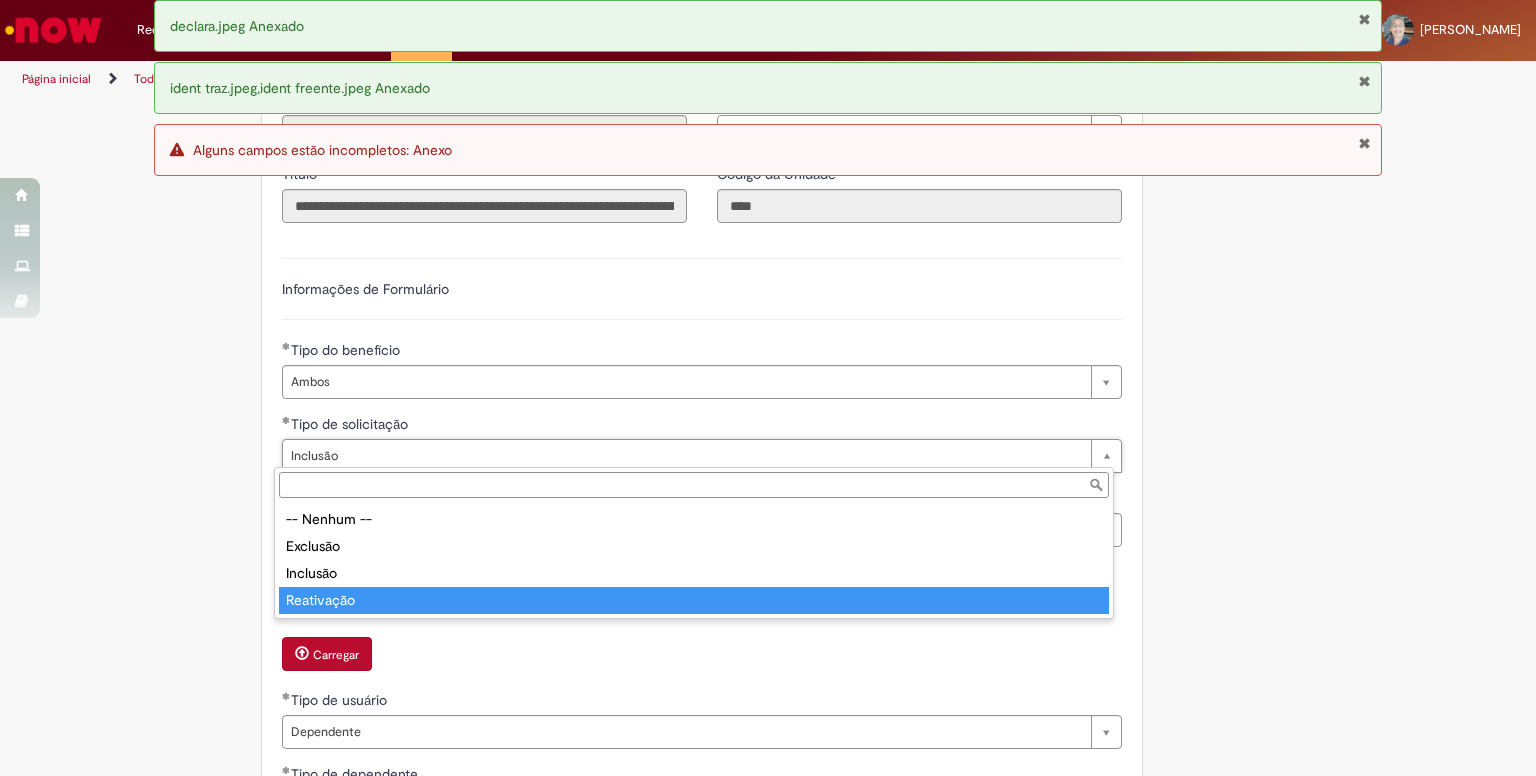 type on "**********" 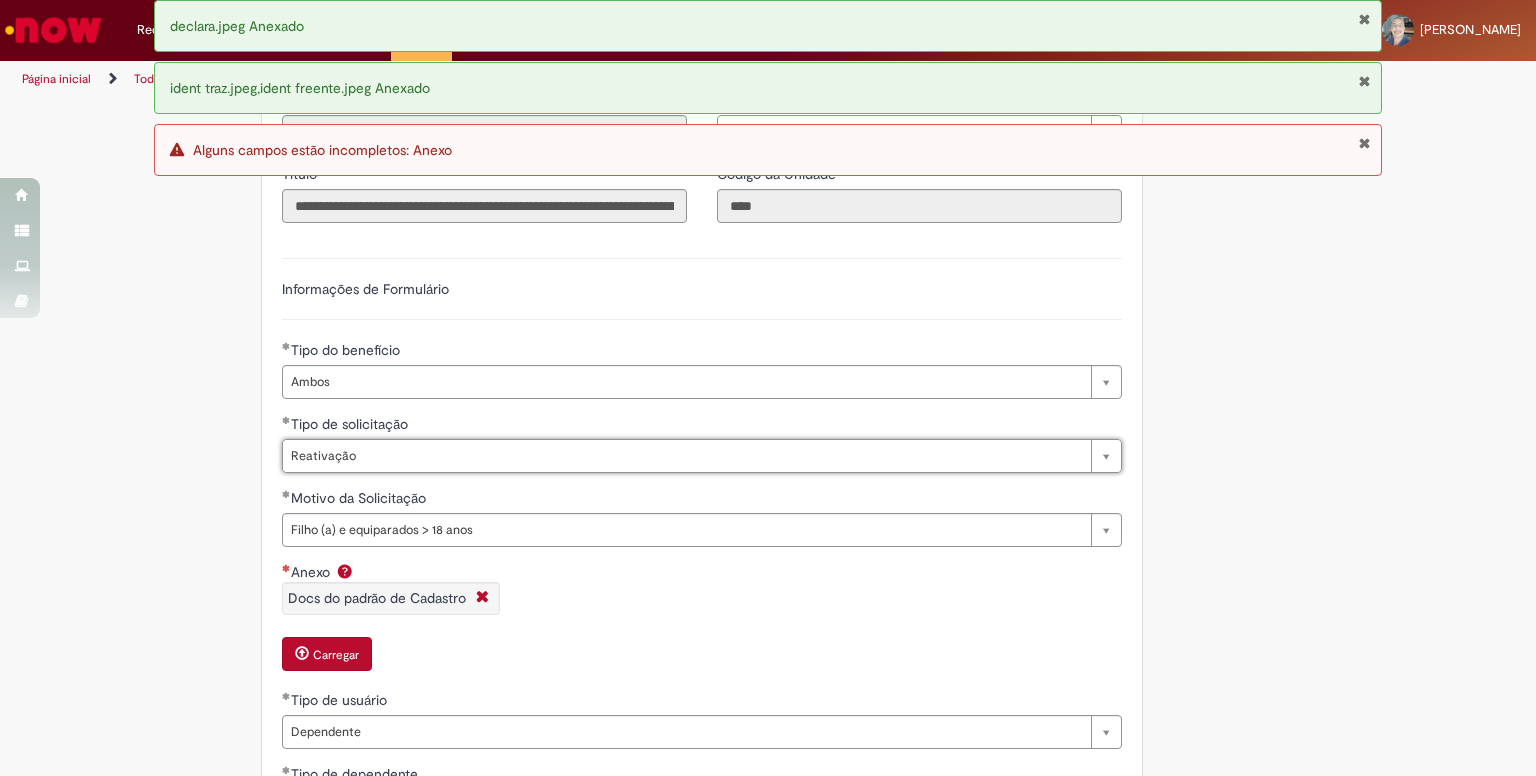 scroll, scrollTop: 0, scrollLeft: 50, axis: horizontal 